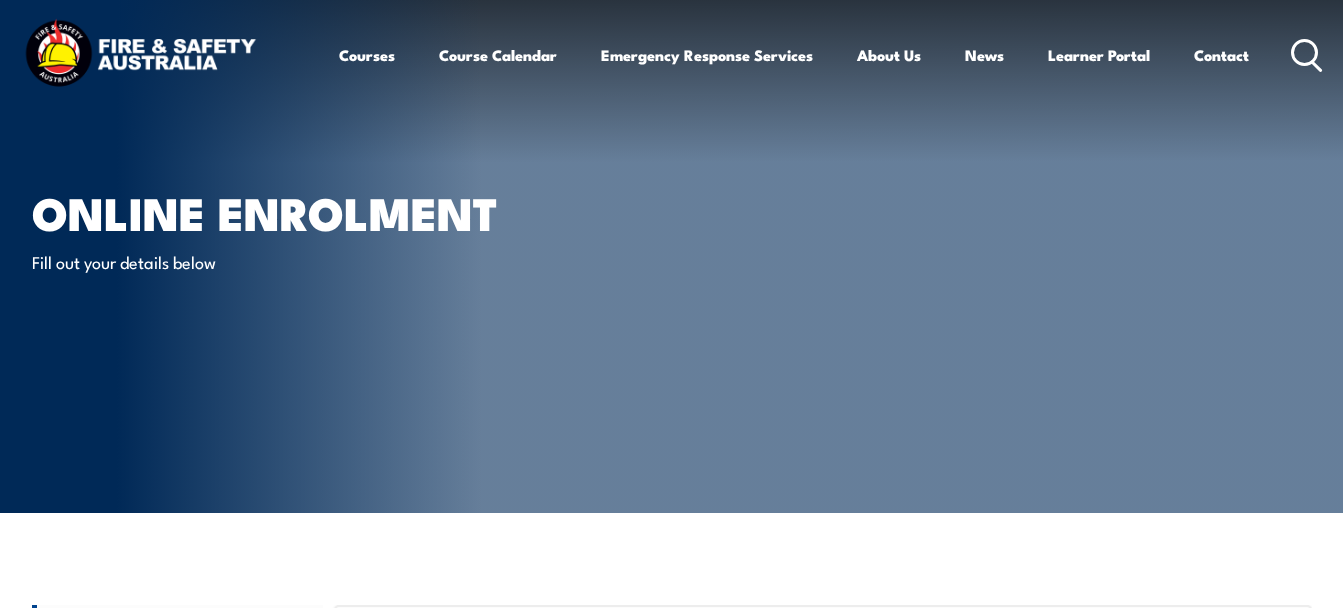 scroll, scrollTop: 0, scrollLeft: 0, axis: both 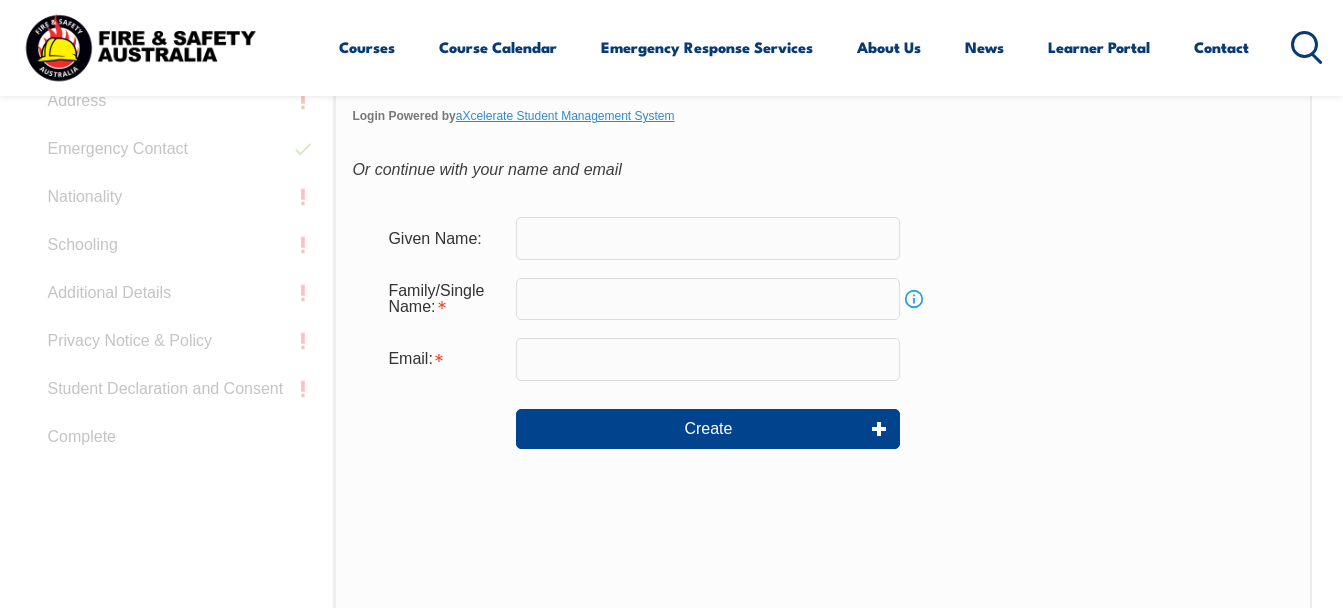 click at bounding box center [708, 238] 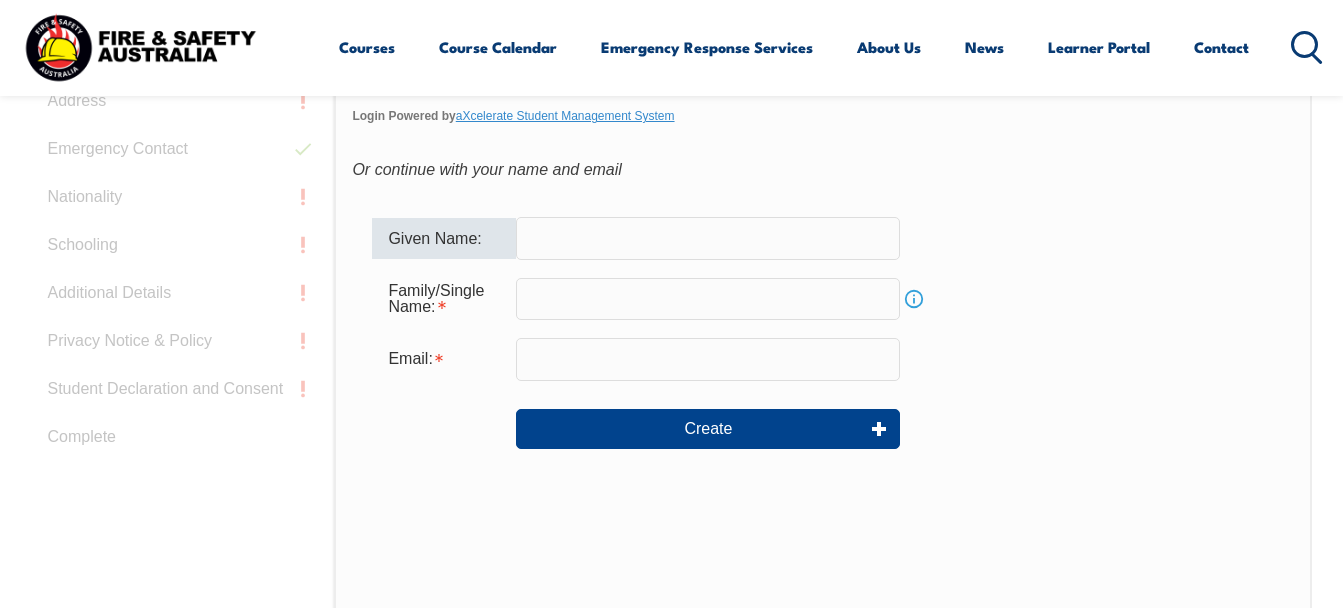type on "Daniel" 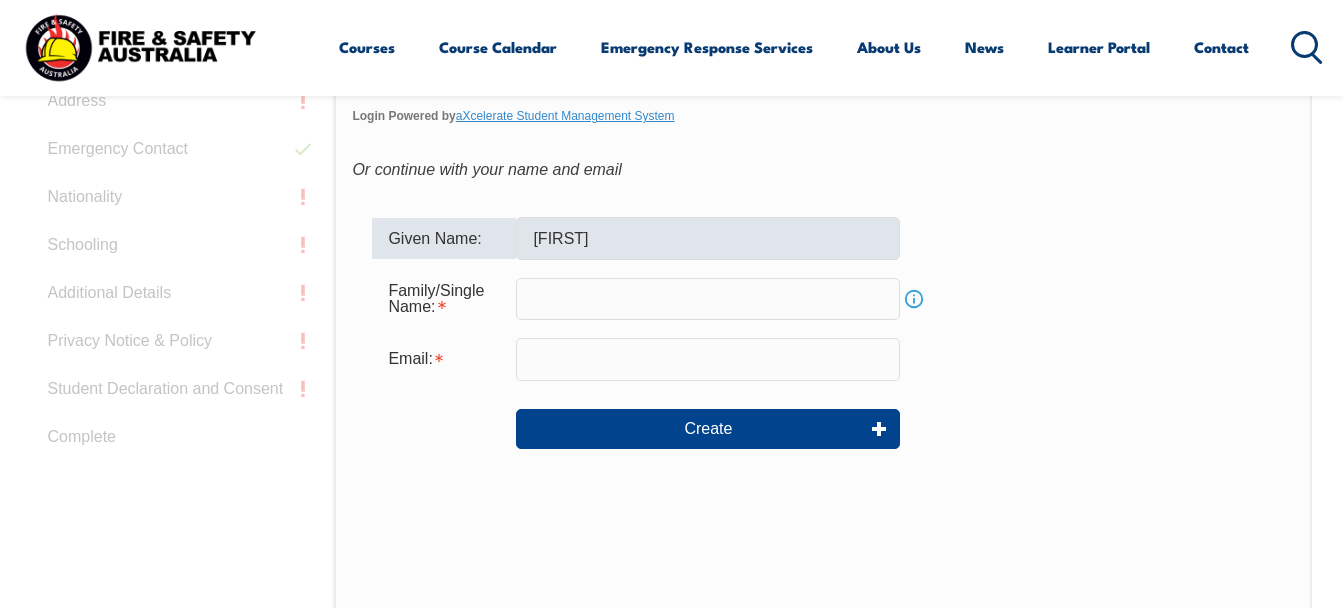 type on "Colomb" 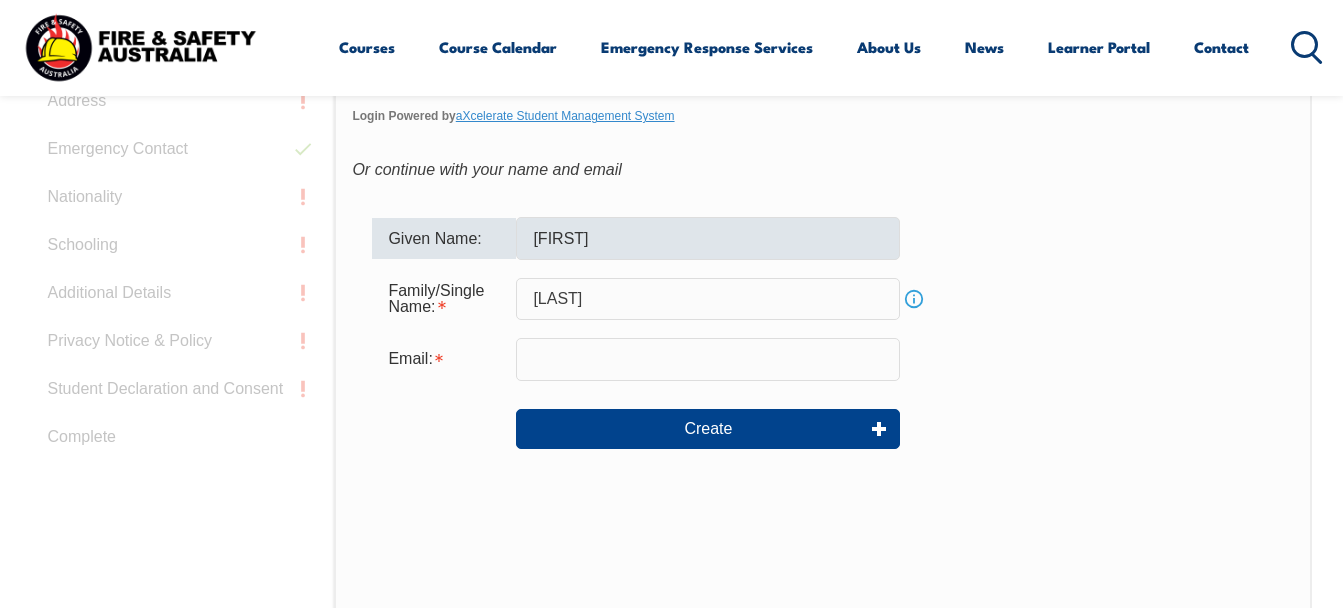 type on "dcolomb@daikin.com.au" 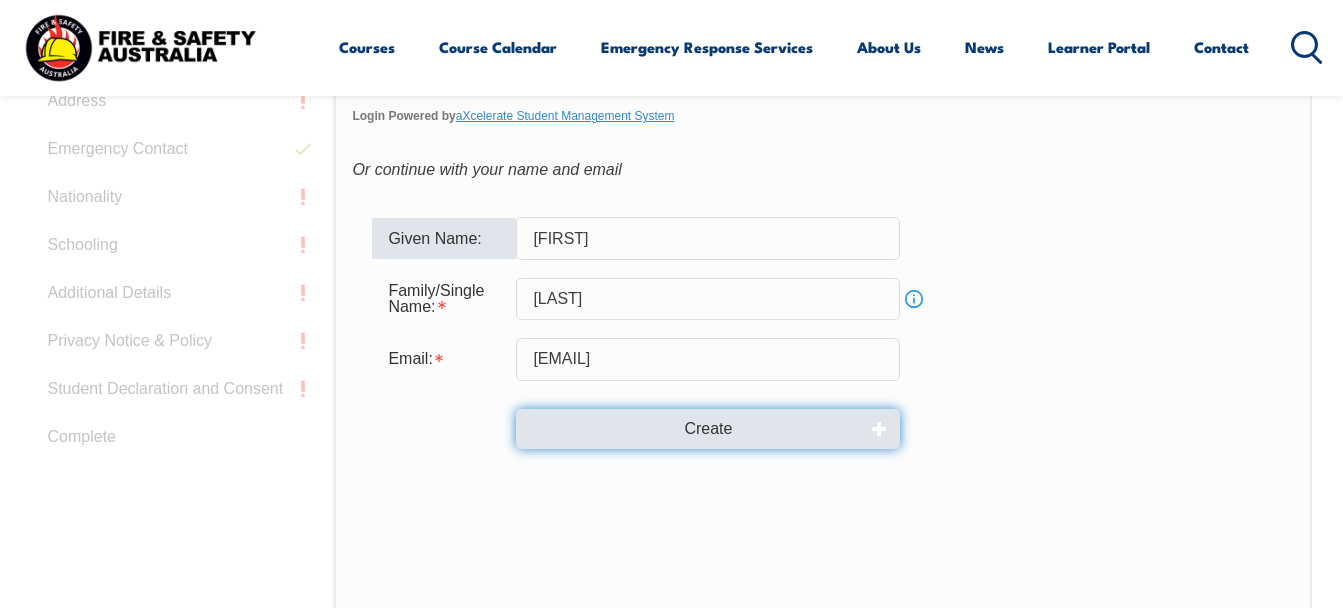 click on "Create" at bounding box center [708, 429] 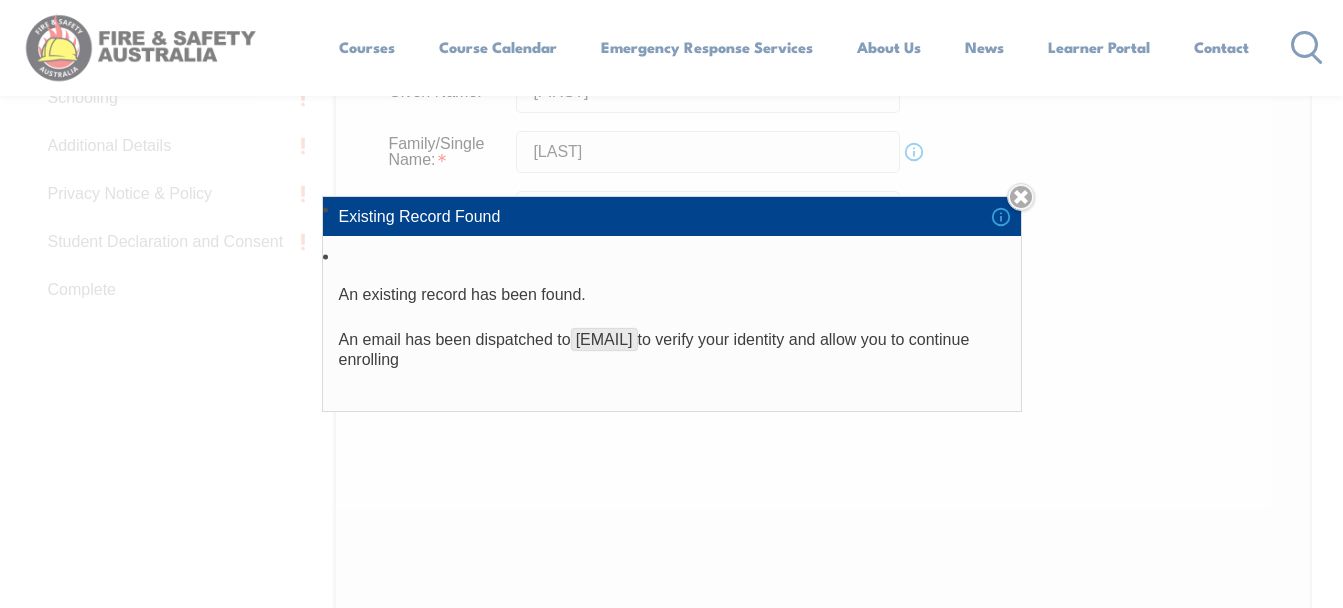 scroll, scrollTop: 773, scrollLeft: 0, axis: vertical 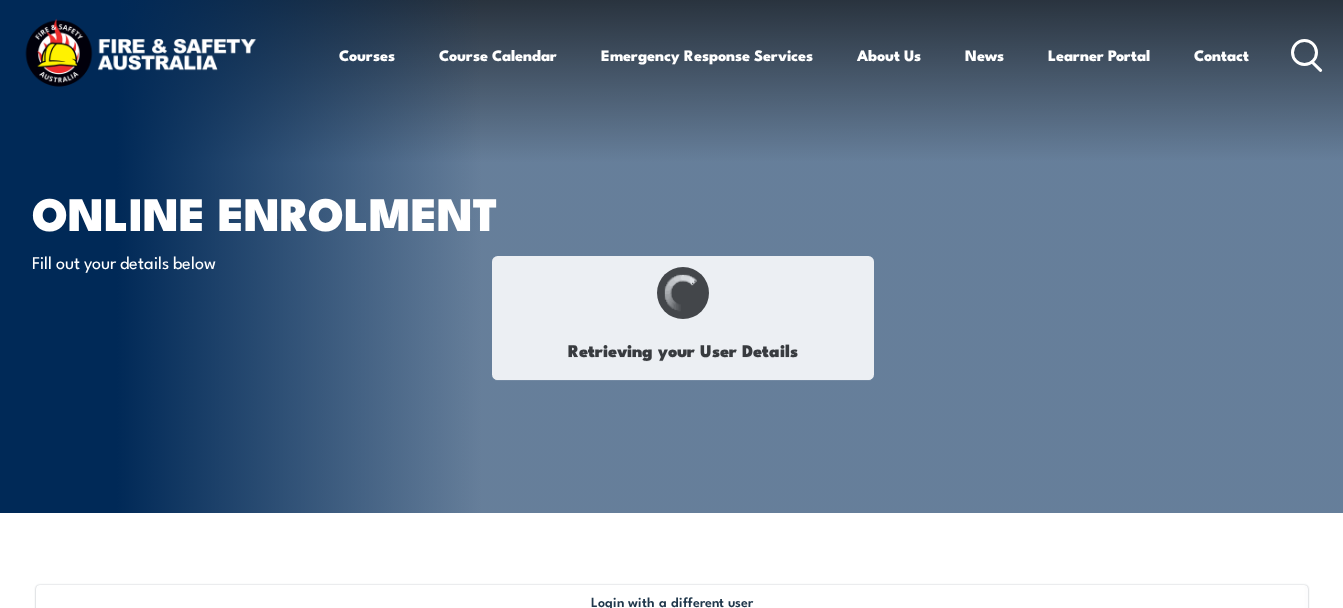 select on "Mr" 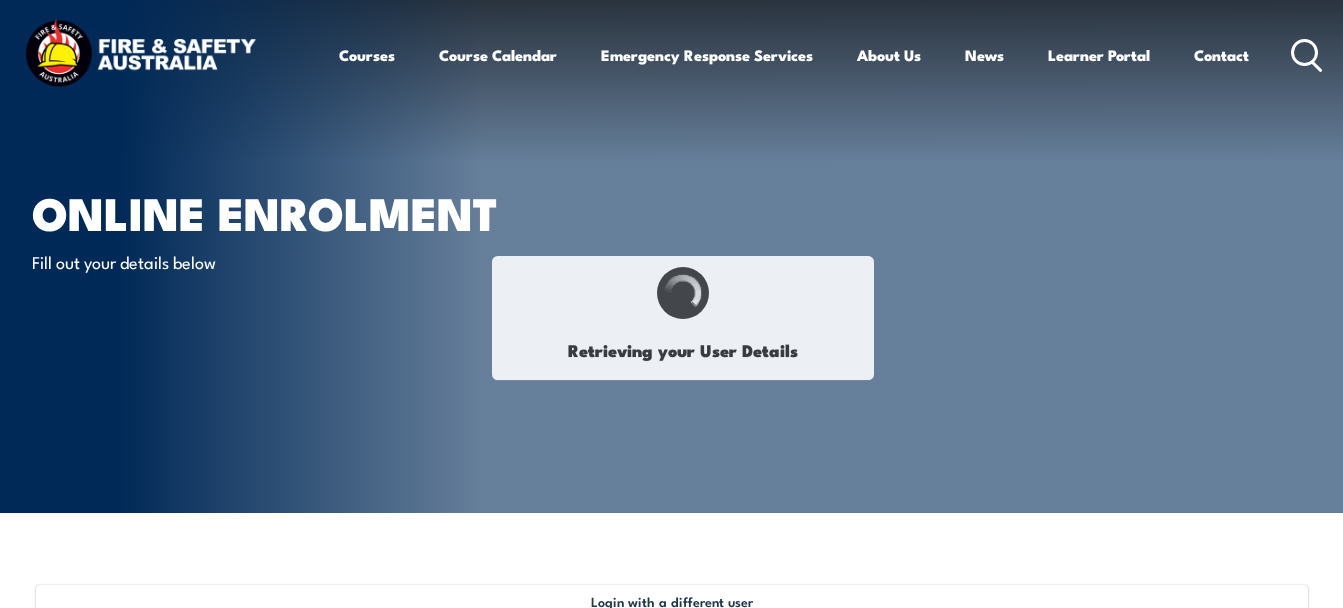 type on "Daniel" 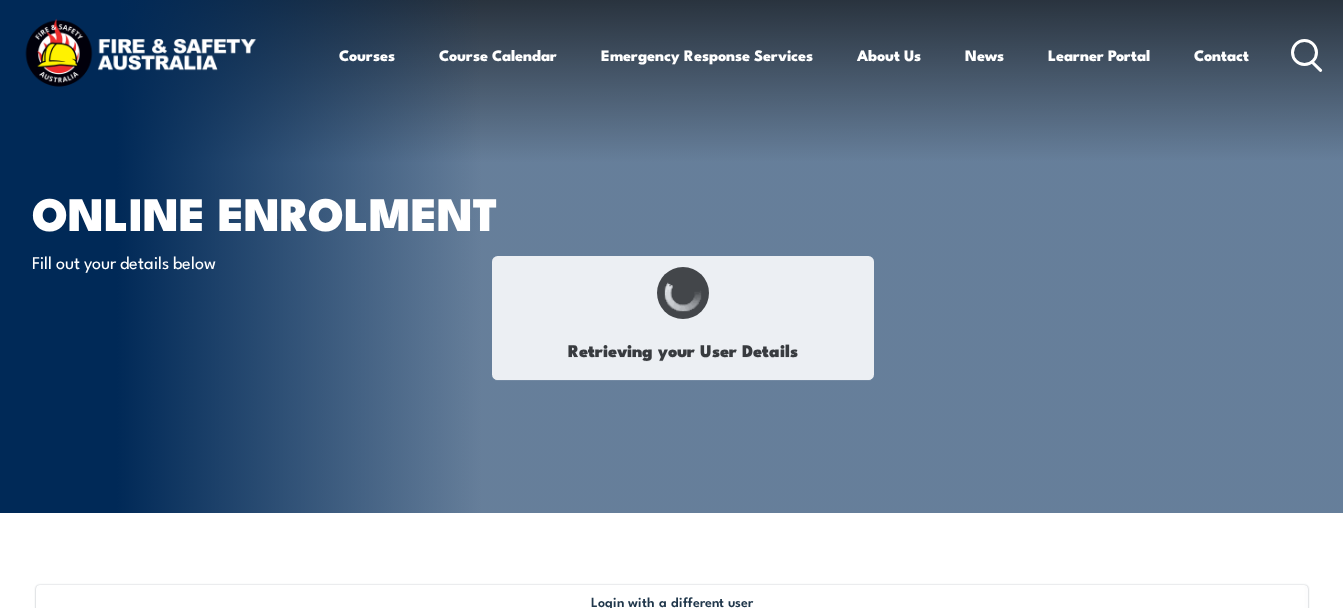type on "Dan" 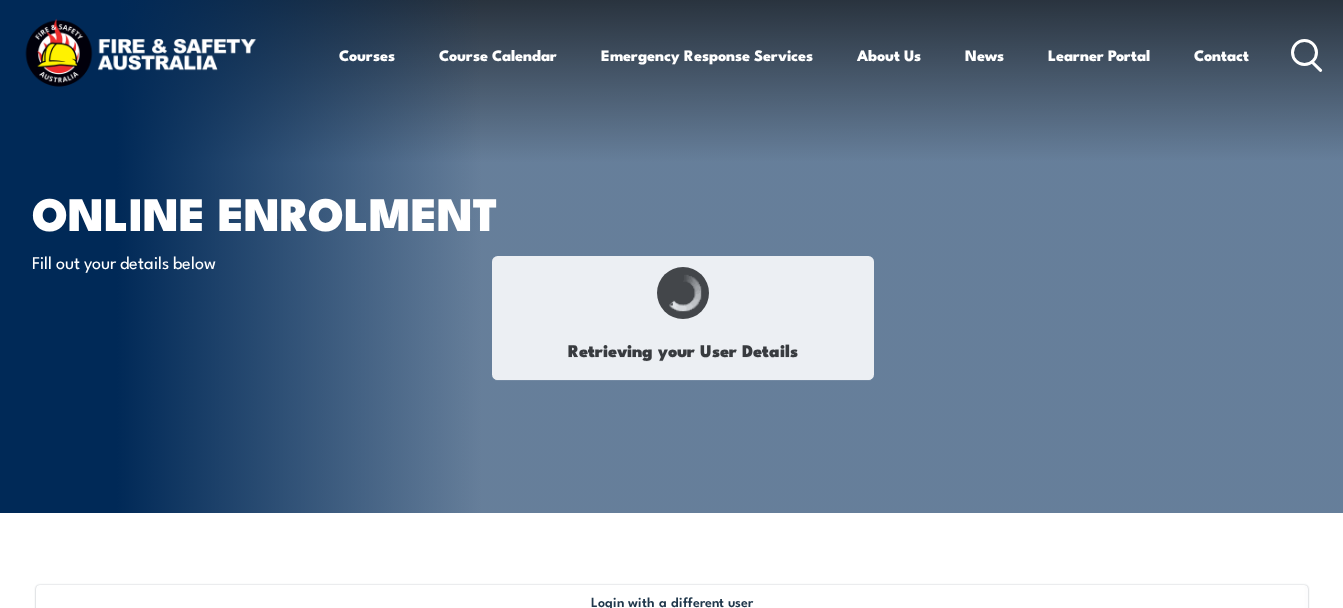 type on "Lee" 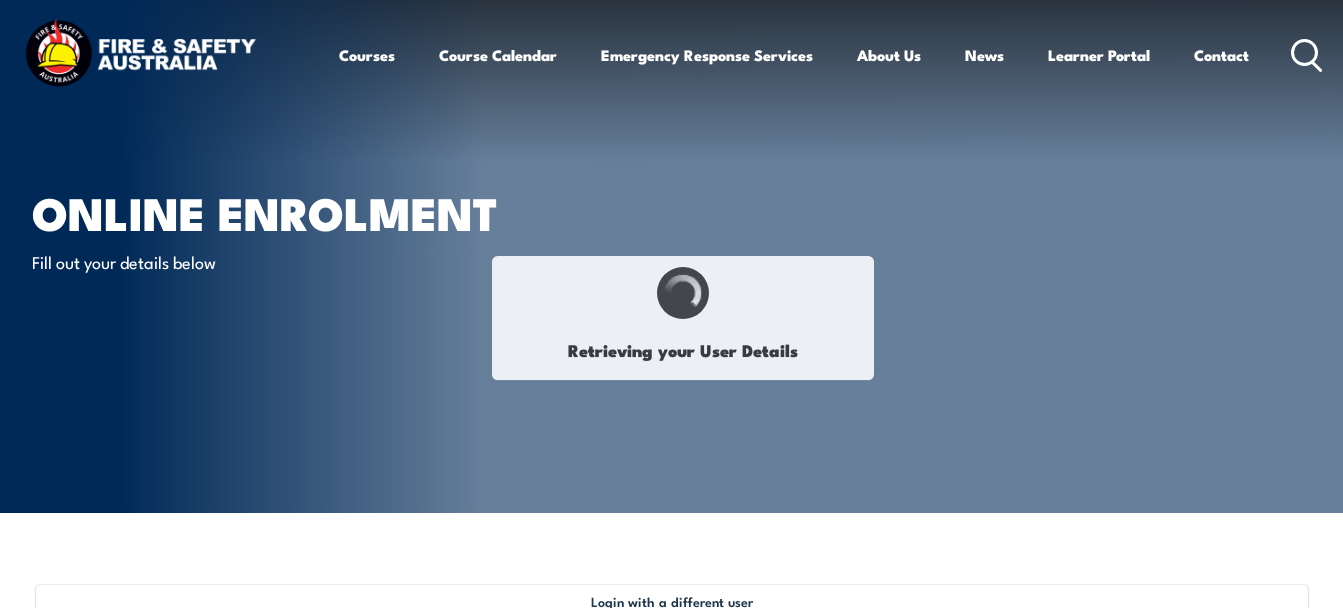 type on "Colomb" 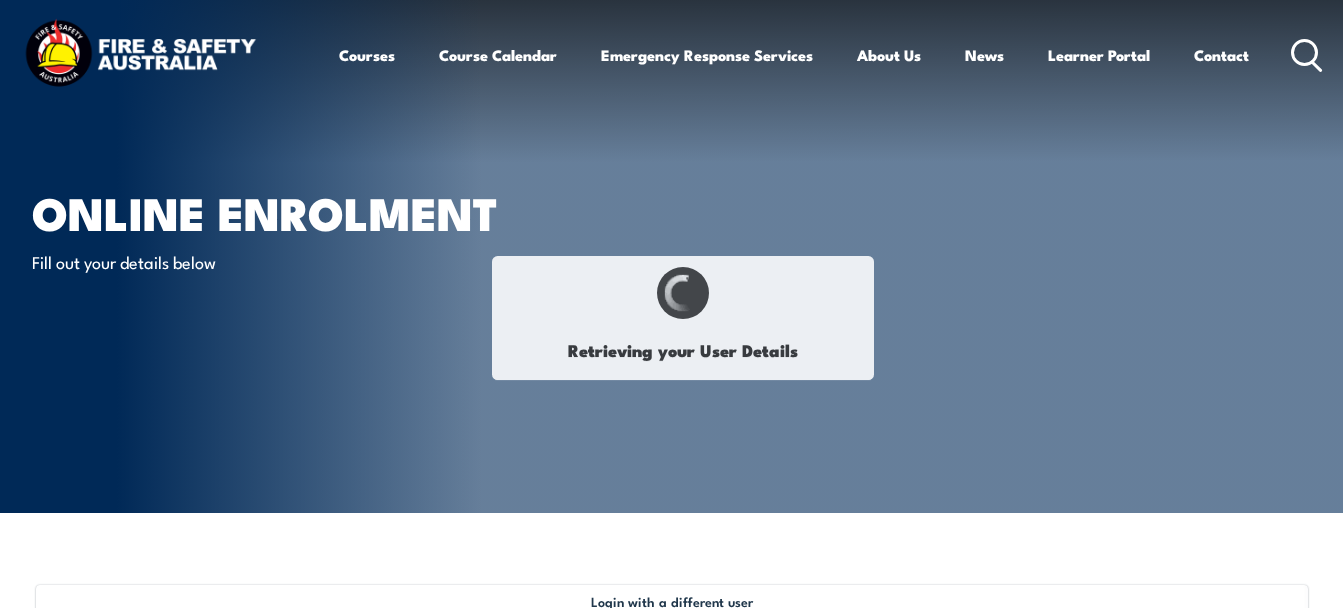 type on "March 1, 1982" 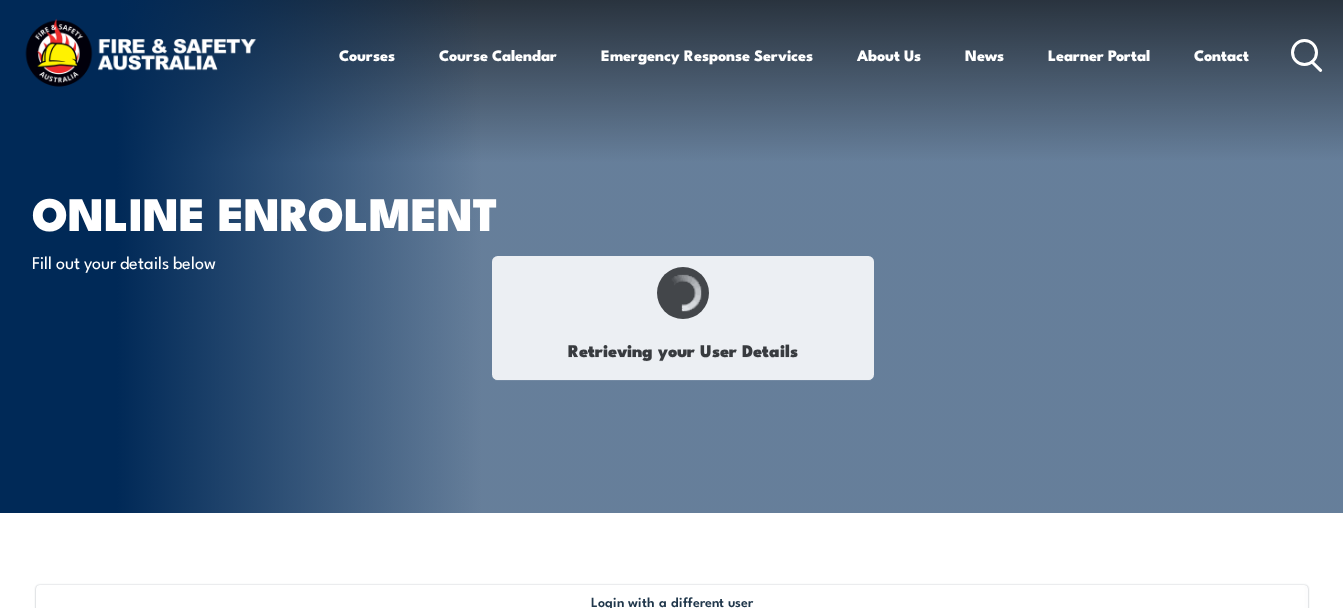 type on "9V4SNRJGN5" 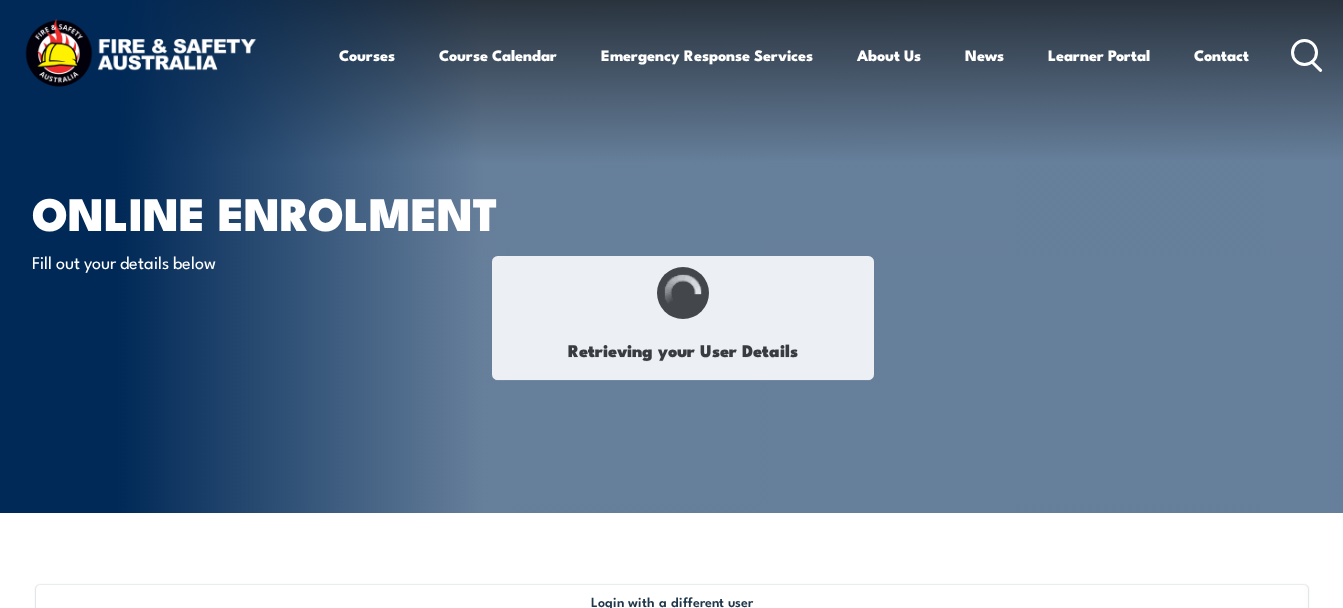 select on "M" 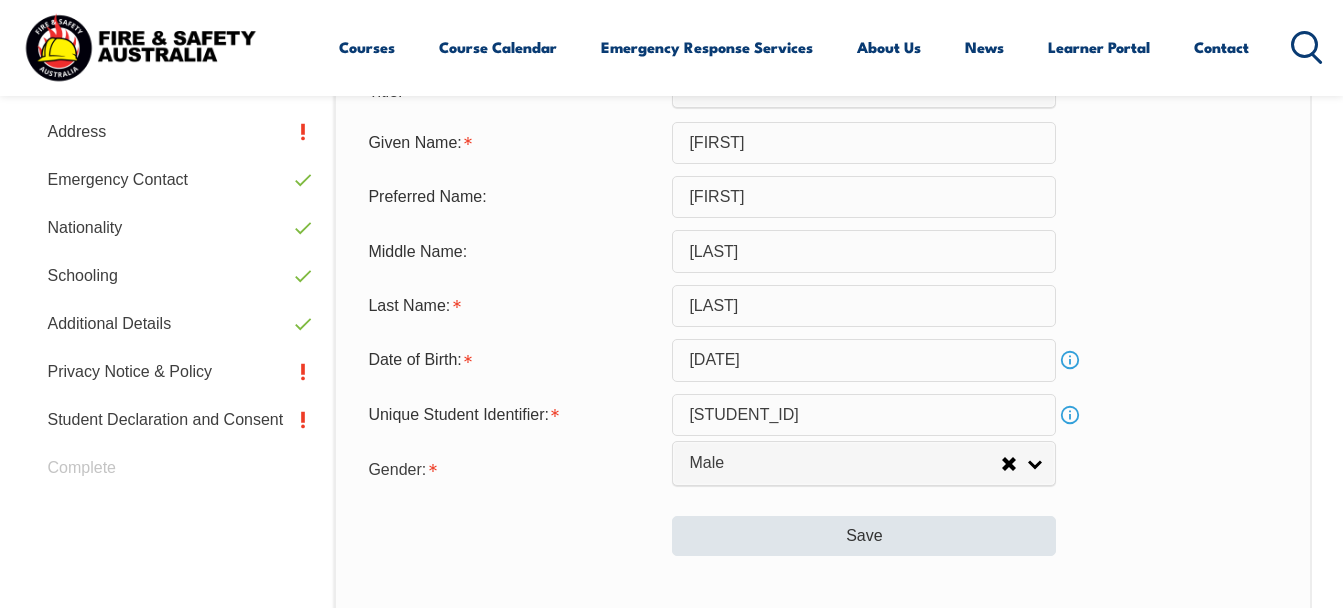 scroll, scrollTop: 685, scrollLeft: 0, axis: vertical 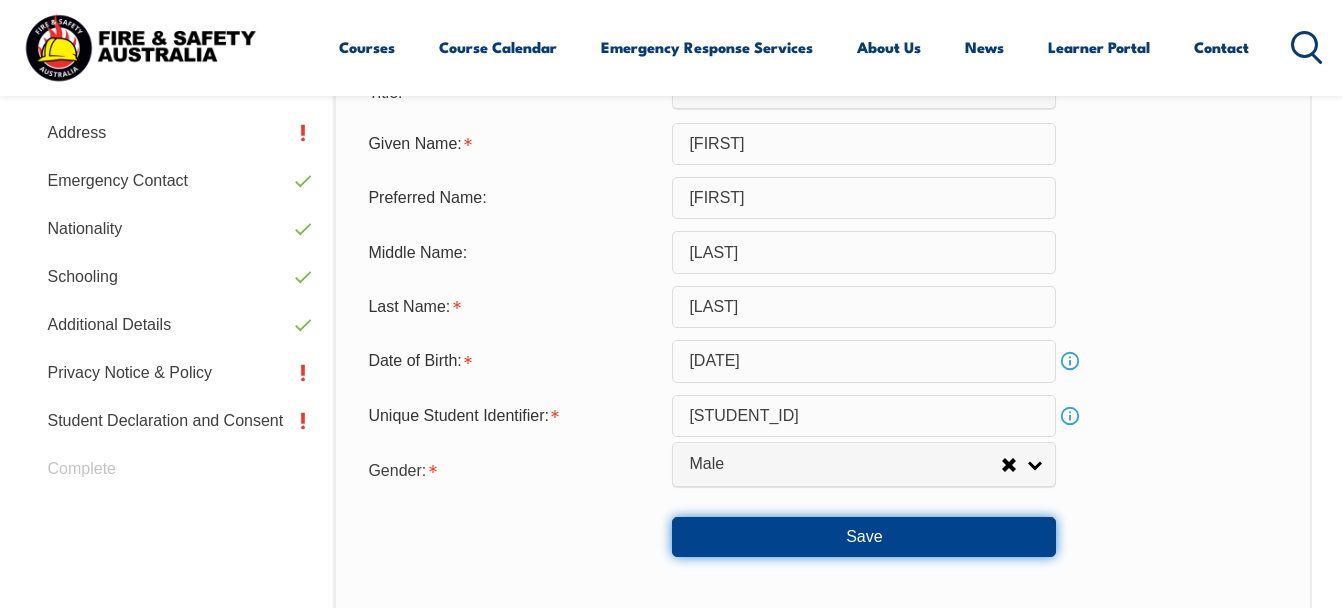 click on "Save" at bounding box center [864, 537] 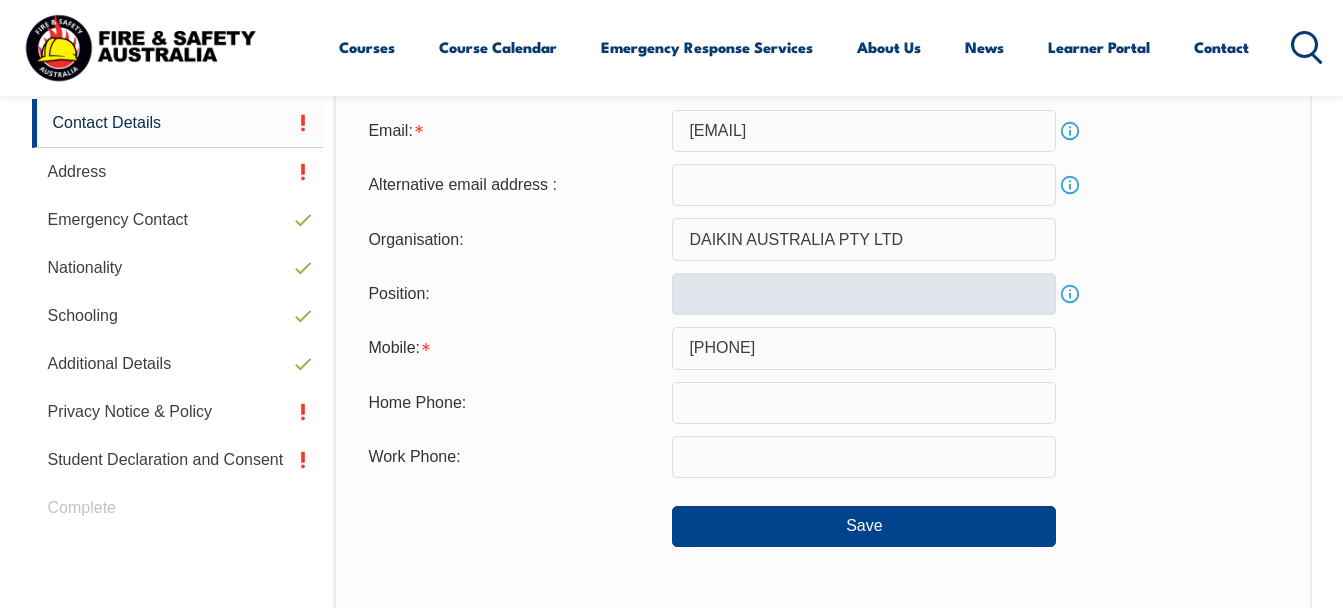 scroll, scrollTop: 685, scrollLeft: 0, axis: vertical 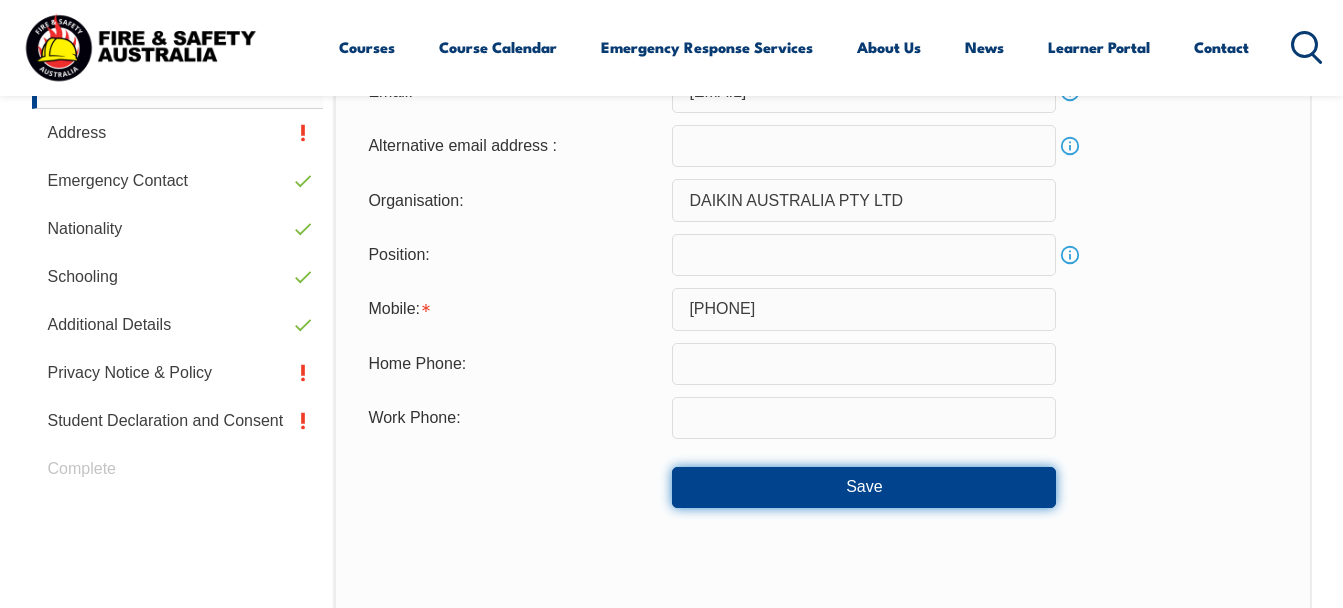 click on "Save" at bounding box center [864, 487] 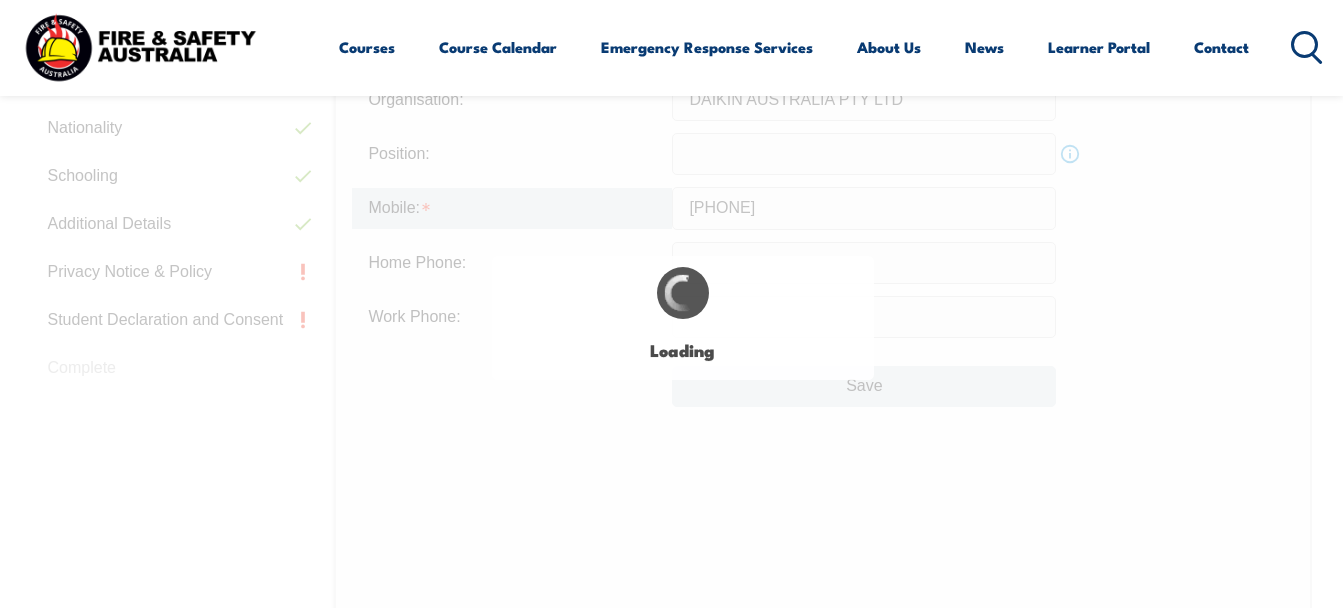 scroll, scrollTop: 873, scrollLeft: 0, axis: vertical 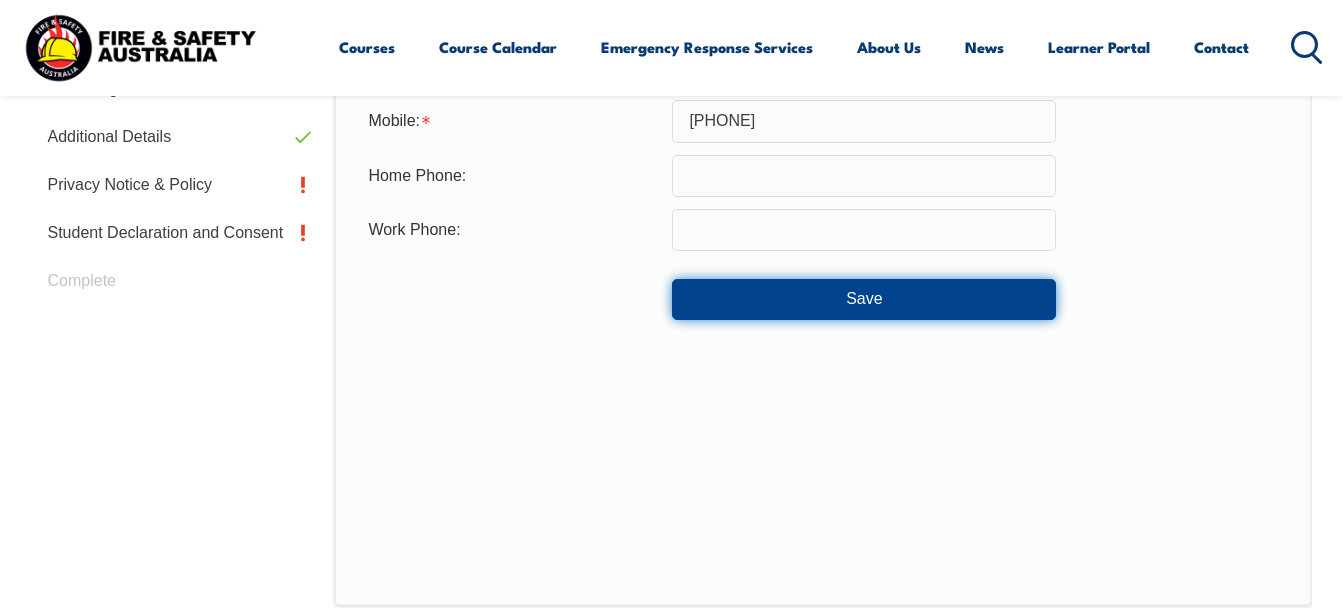 click on "Save" at bounding box center (864, 299) 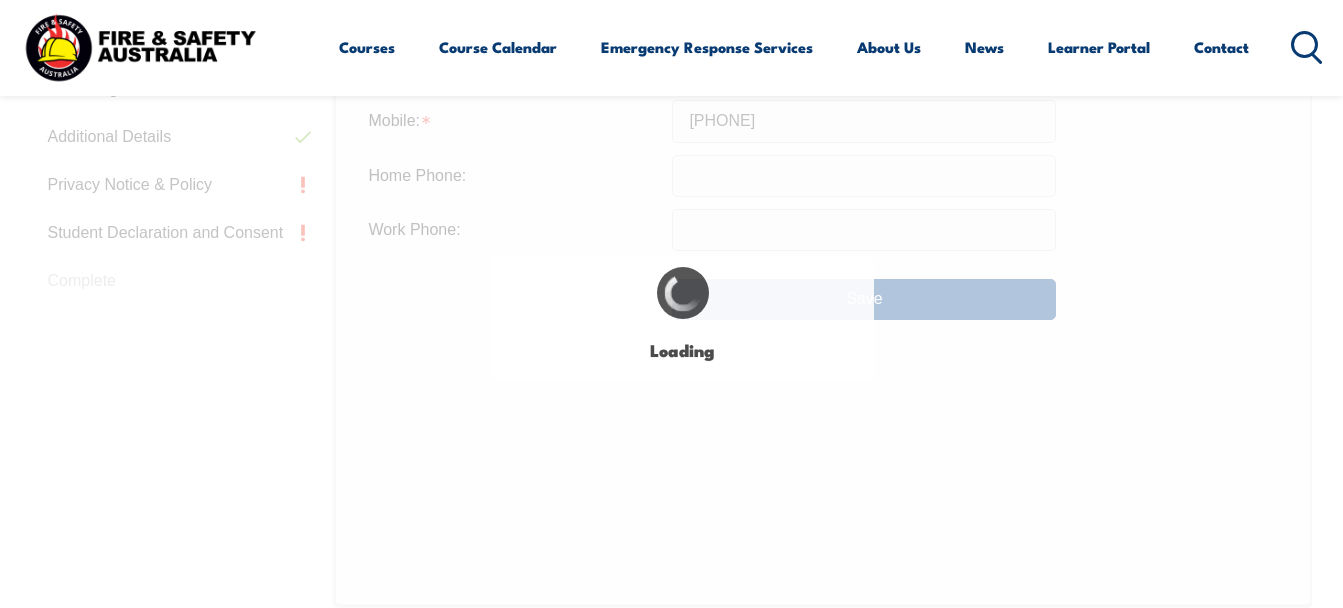 click on "Login with a different user Login Personal Details Contact Details Address Emergency Contact Nationality  Schooling Additional Details Privacy Notice & Policy Student Declaration and Consent Complete Personal Details Title: Mr Mrs Ms Miss Other
Mr
Given Name: Daniel Preferred Name: Dan Middle Name: Lee Last Name: Colomb Date of Birth: March 1, 1982 Info Unique Student Identifier: 9V4SNRJGN5 Info Gender: Male Female Other
Male
Save Citizenship City of Birth: Country of Birth: Adelie Land (France) Afghanistan Aland Islands Albania Algeria Andorra Angola Anguilla Antigua and Barbuda Argentina Argentinian Antarctic Territory Armenia Aruba Australia Australian Antarctic Territory Austria Azerbaijan Bahamas Bahrain Bangladesh Barbados Belarus Belgium Belize Benin Bermuda Bhutan Bolivia Bonaire, Sint Eustatius and Saba Bosnia and Herzegovina Botswana Brazil British Antarctic Territory Brunei Darussalam Bulgaria Burkina Faso Burundi Cambodia Cameroon" at bounding box center [672, 239] 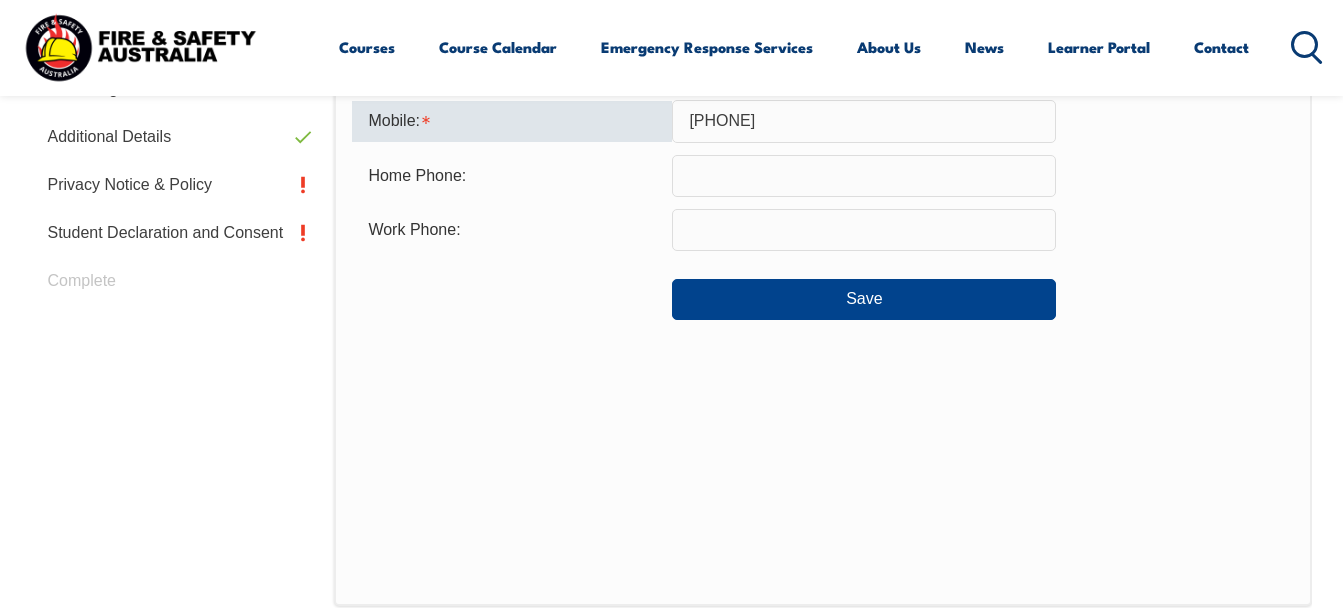 click on "0417 419 303" at bounding box center (864, 121) 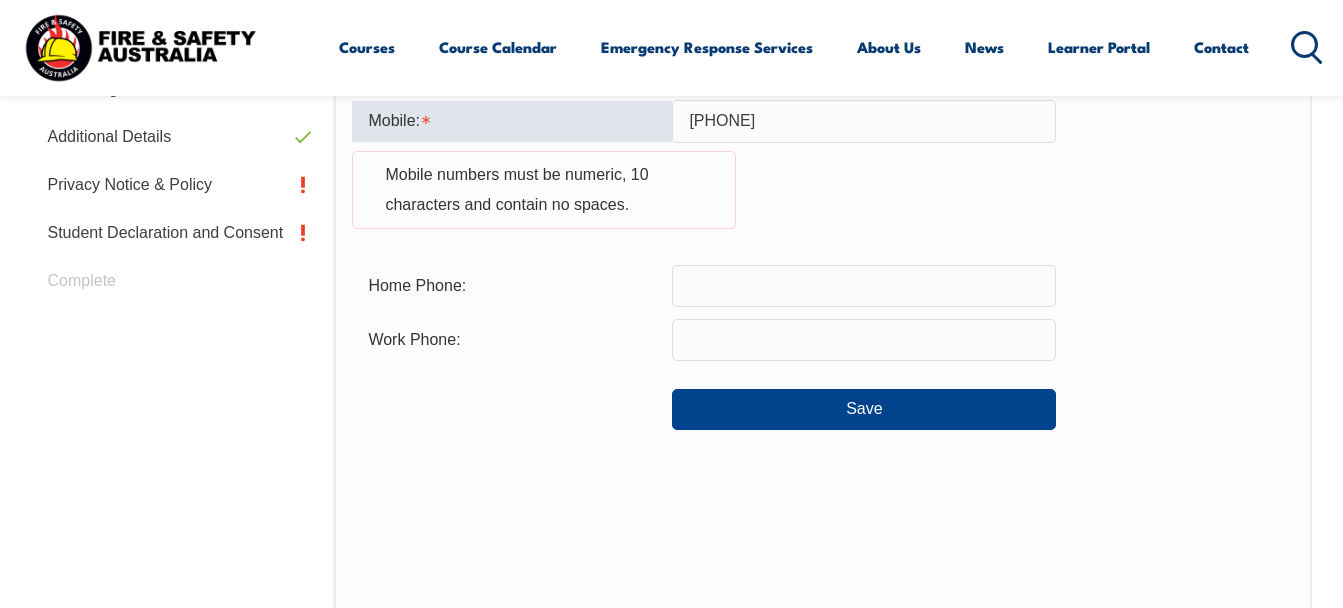 click on "0417419 303" at bounding box center [864, 121] 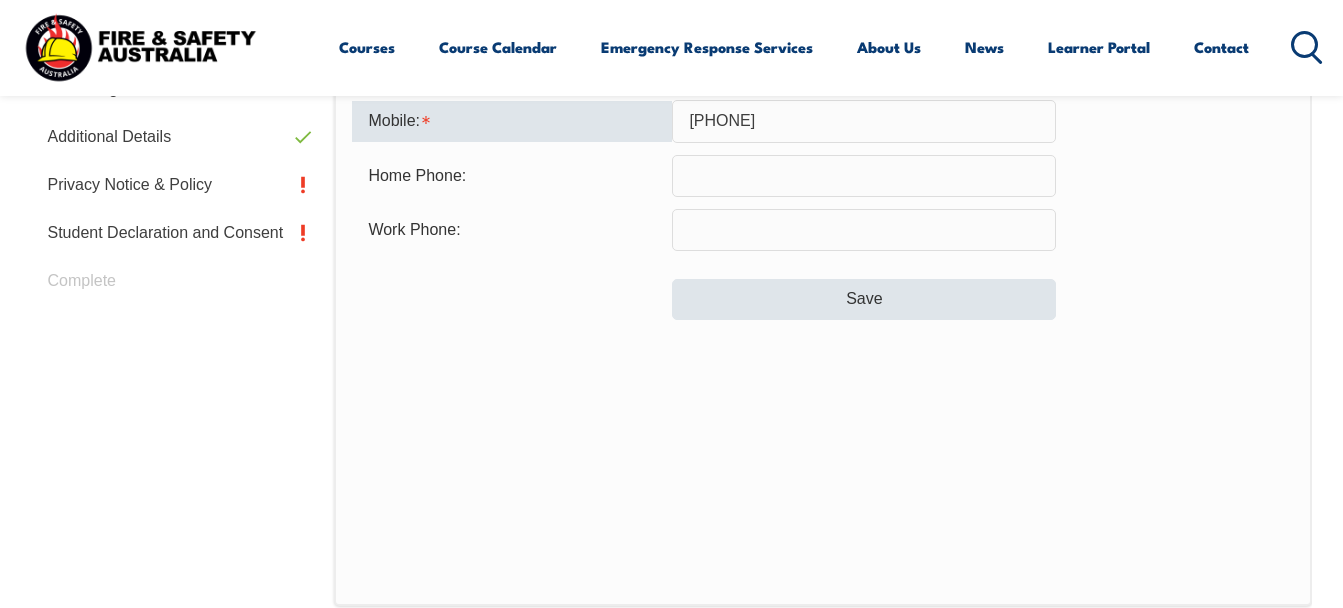 type on "0417419303" 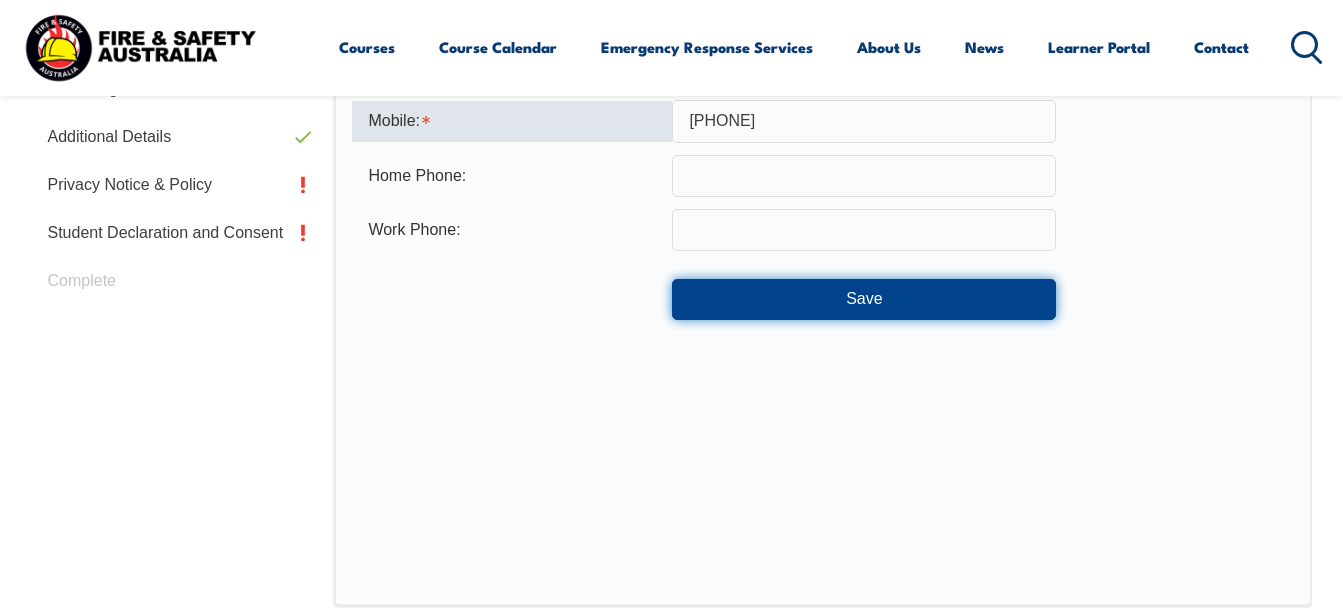 click on "Save" at bounding box center [864, 299] 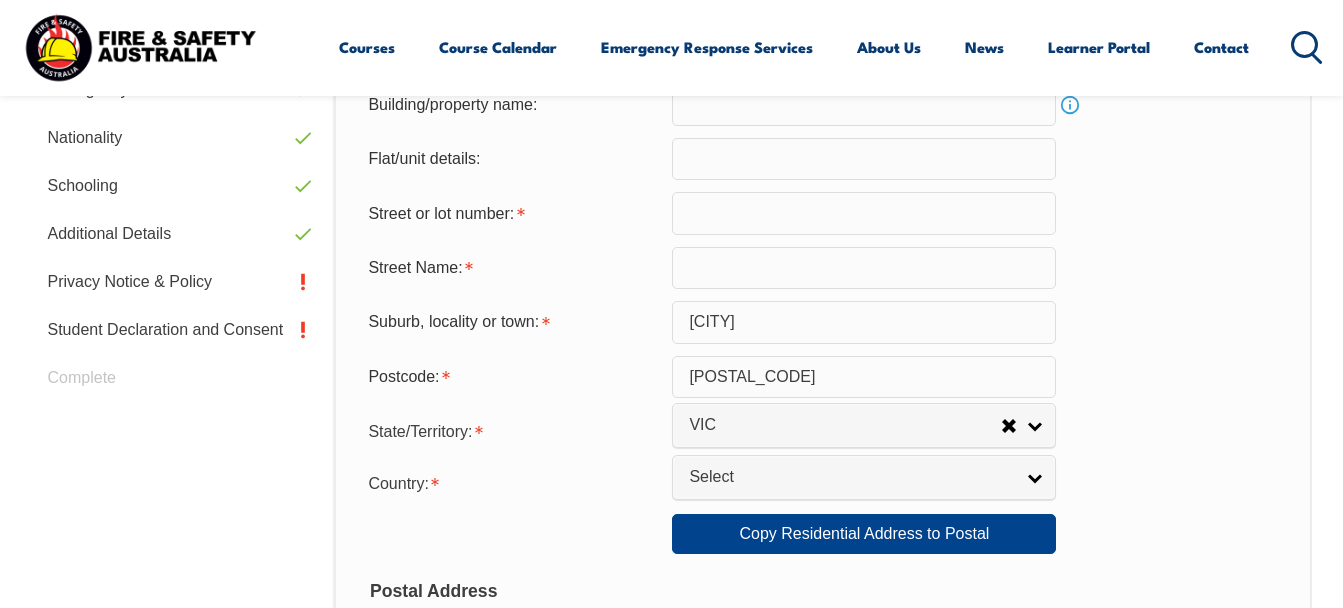 scroll, scrollTop: 785, scrollLeft: 0, axis: vertical 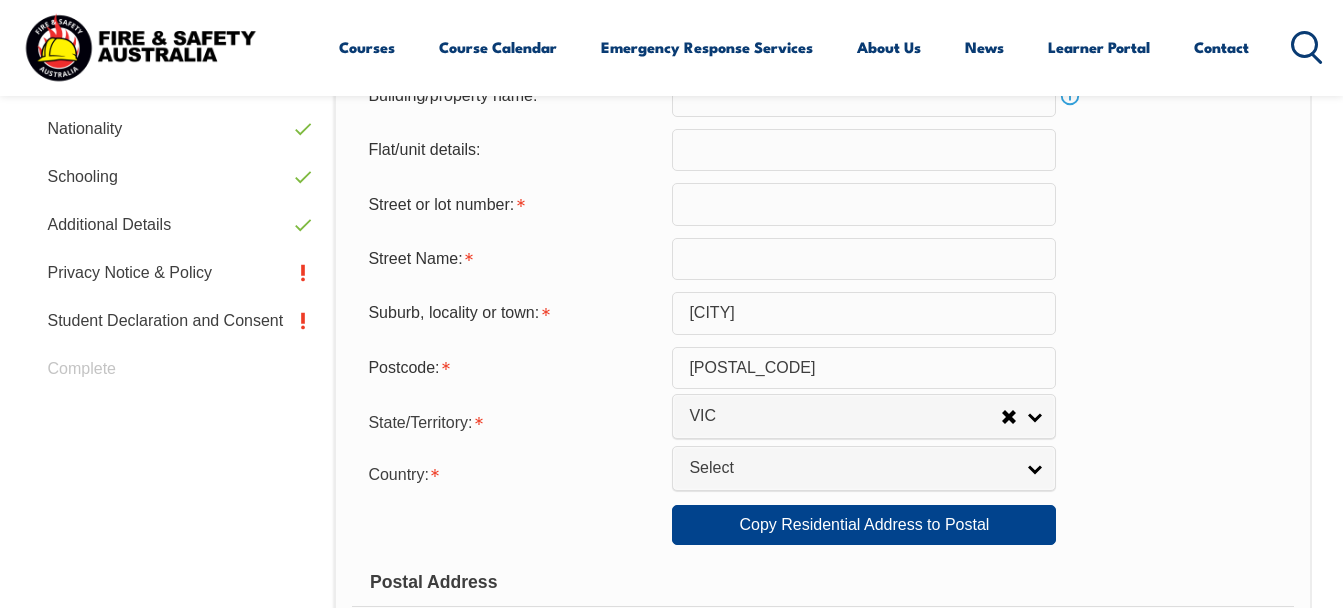 click at bounding box center (864, 204) 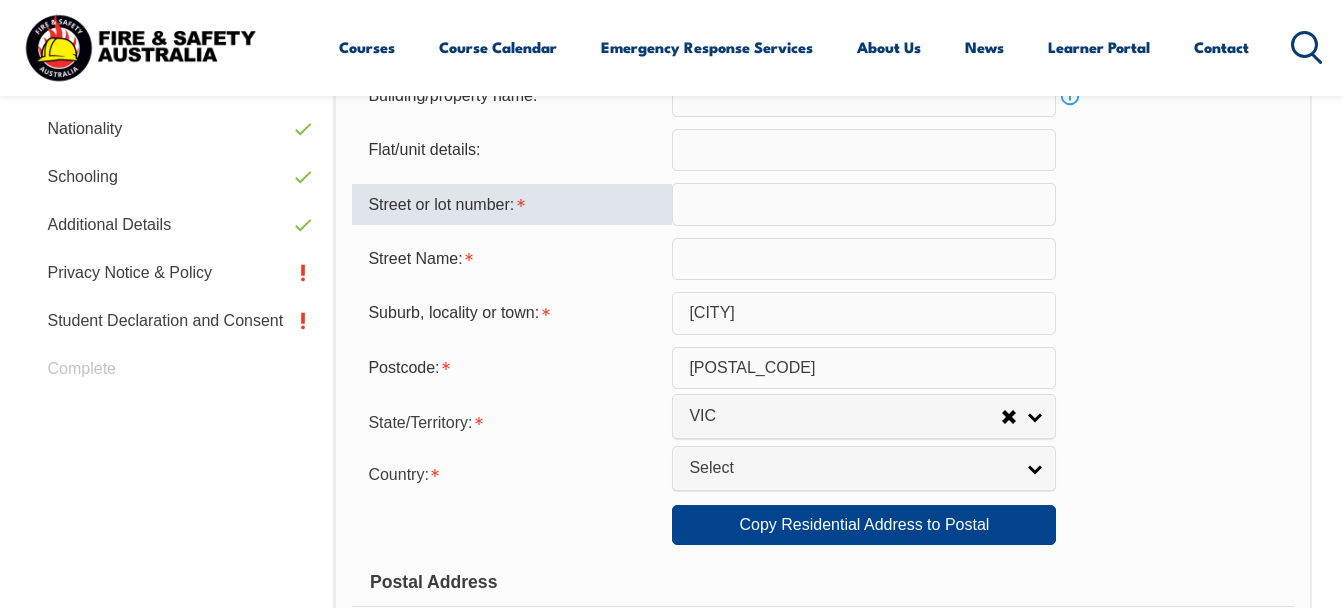 type on "19 Delville St" 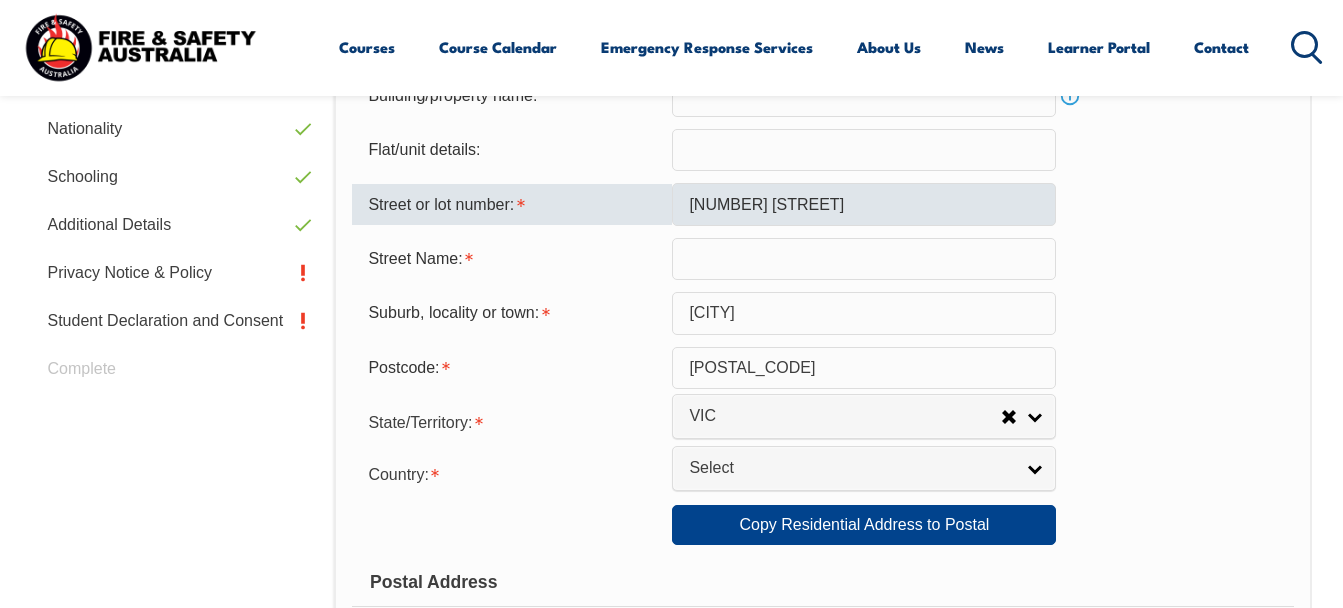 select on "1101" 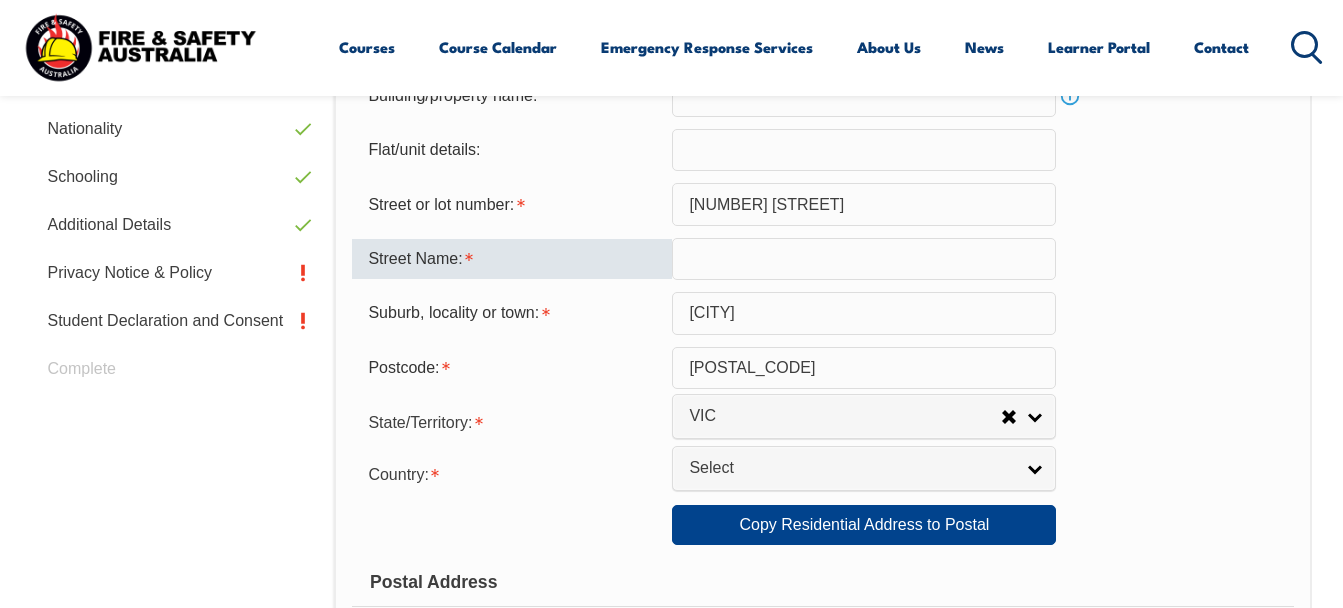 click at bounding box center [864, 259] 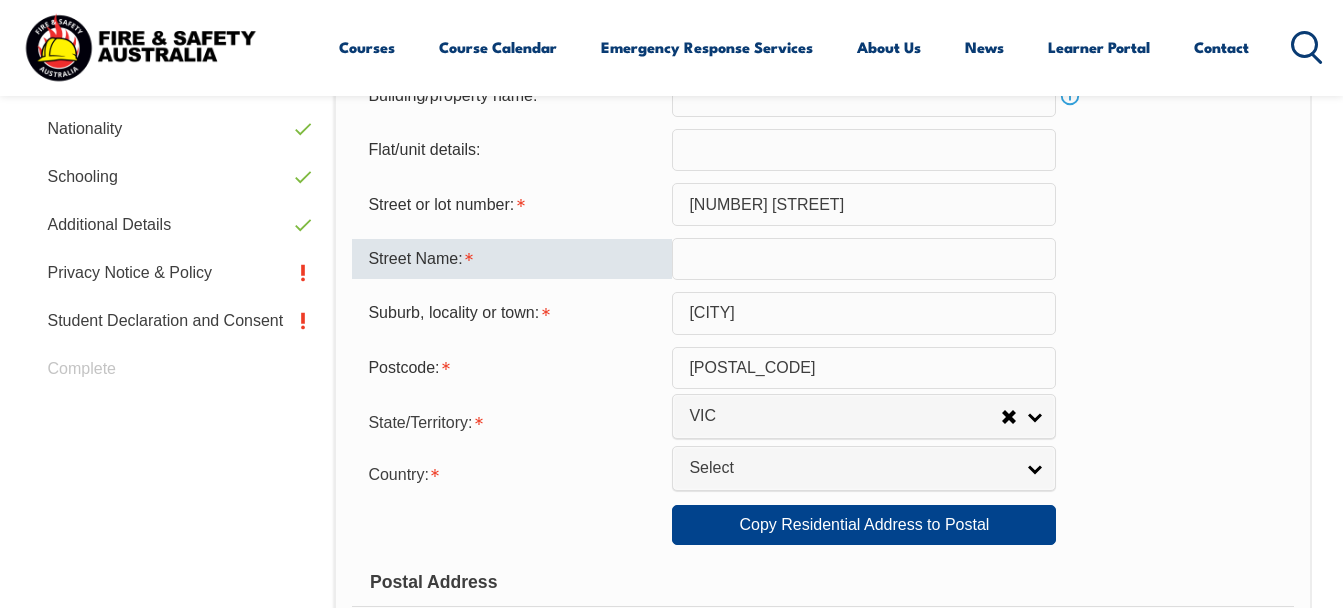 type on "Delville St" 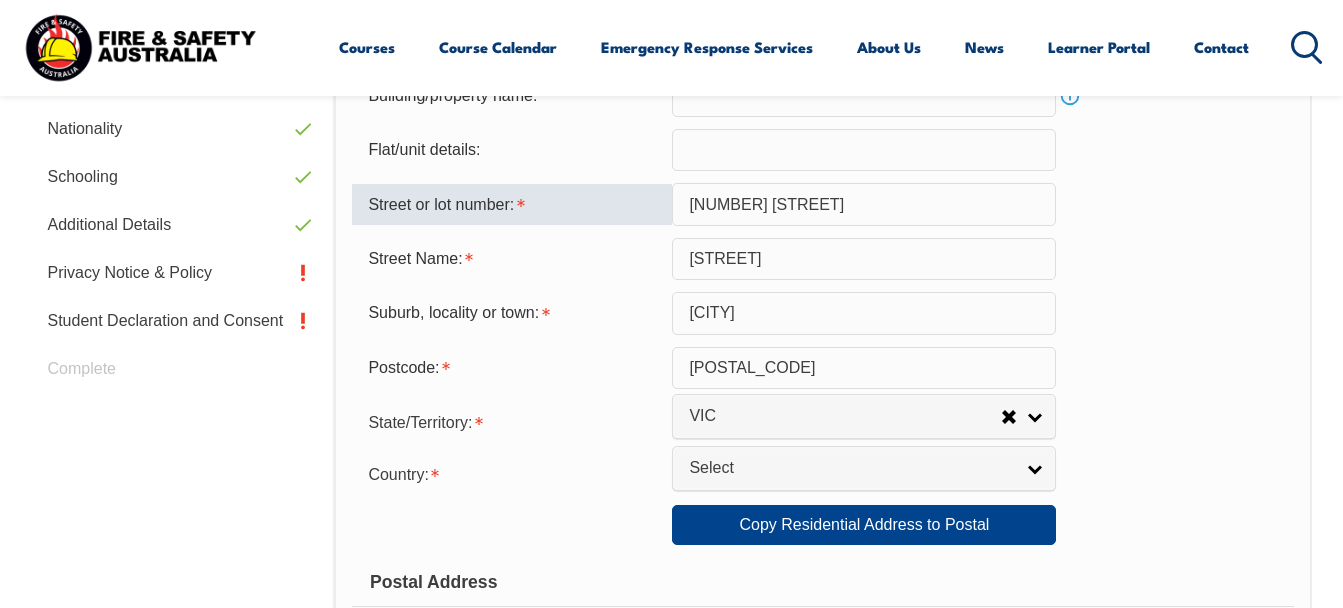 drag, startPoint x: 794, startPoint y: 201, endPoint x: 715, endPoint y: 203, distance: 79.025314 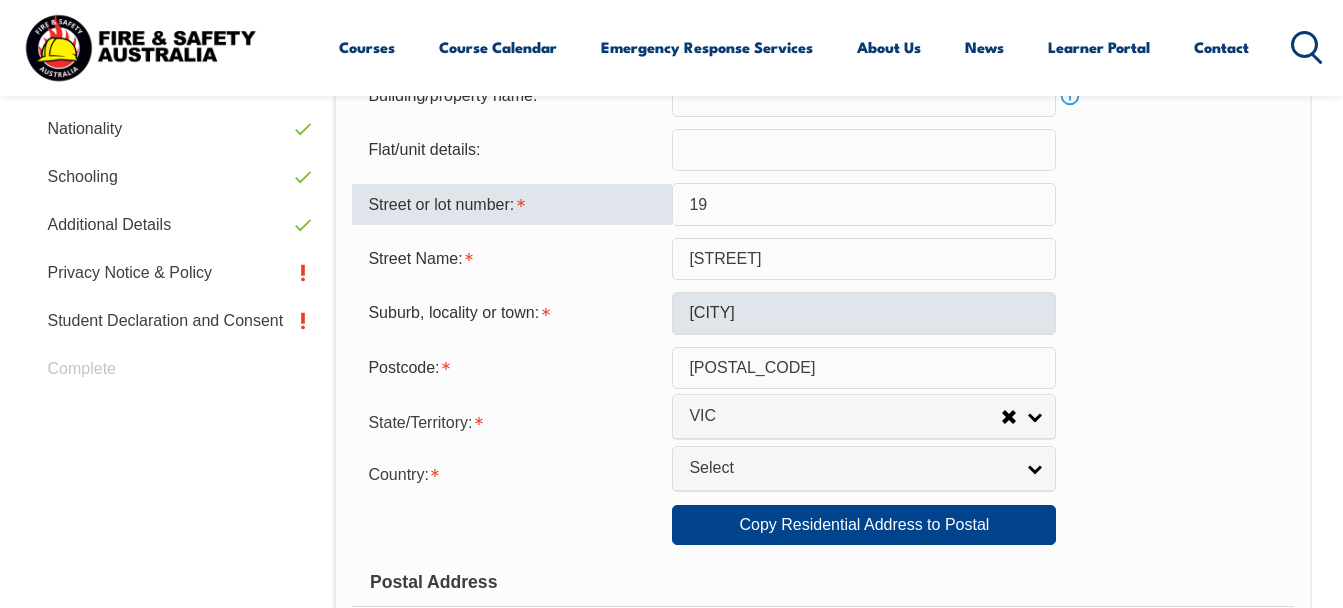 type on "19" 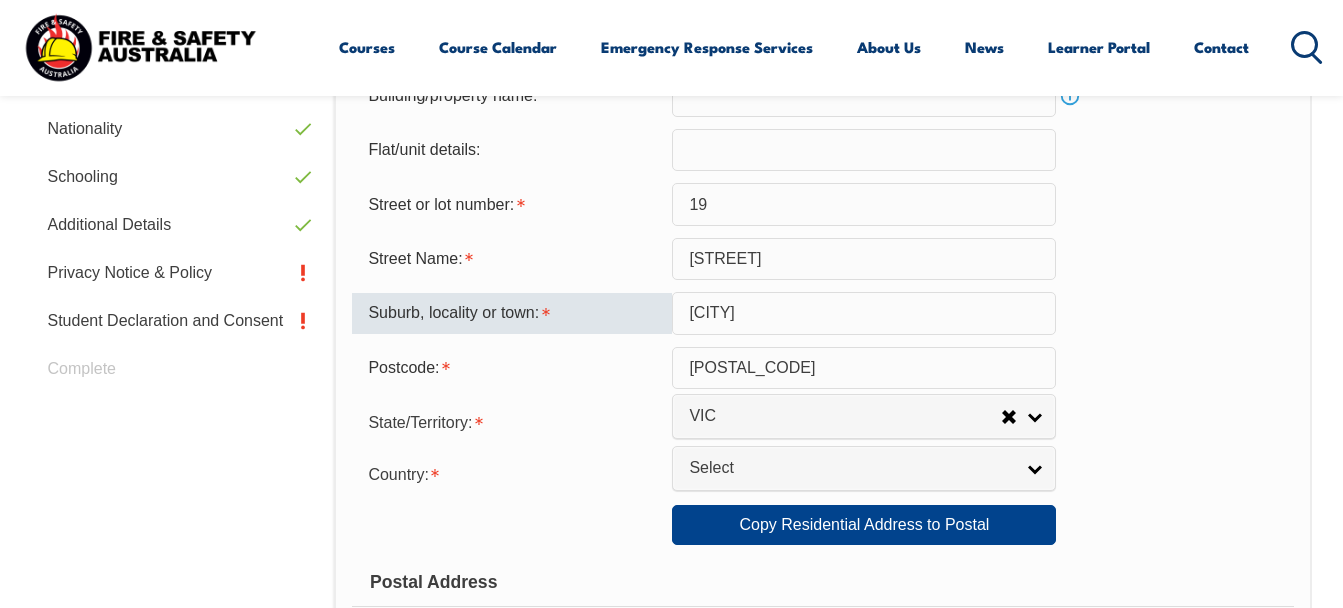 click on "RINGWOOD" at bounding box center (864, 313) 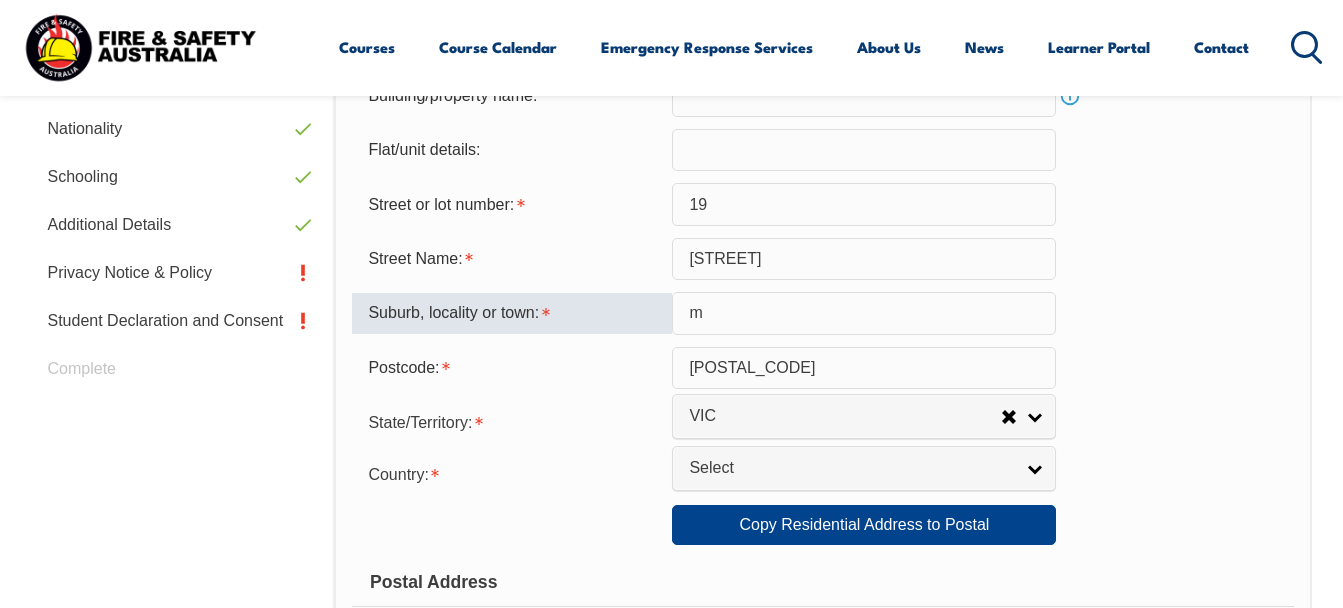 type on "Mooroolbark" 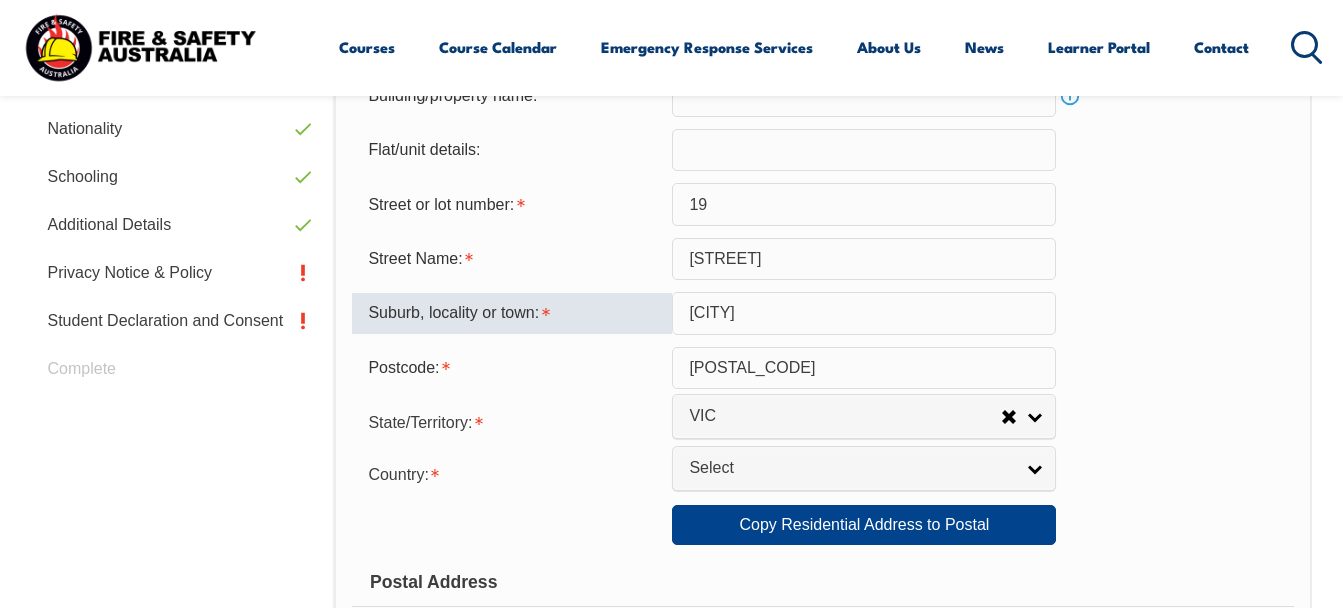 click on "3134" at bounding box center (864, 368) 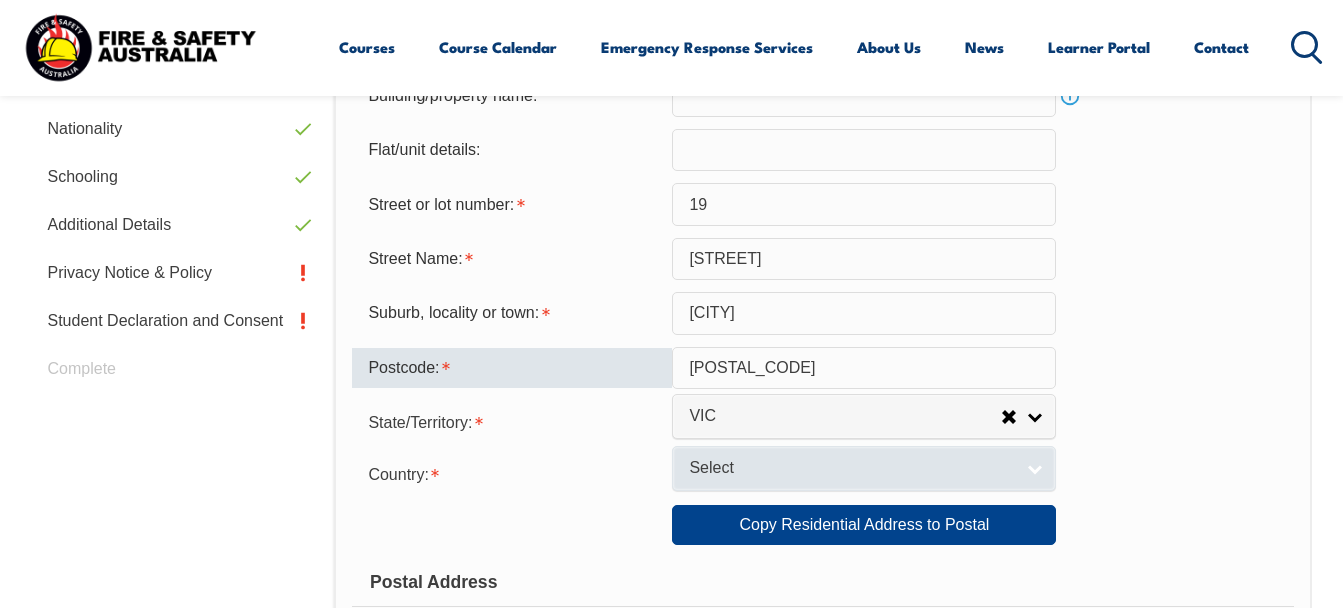 type on "3138" 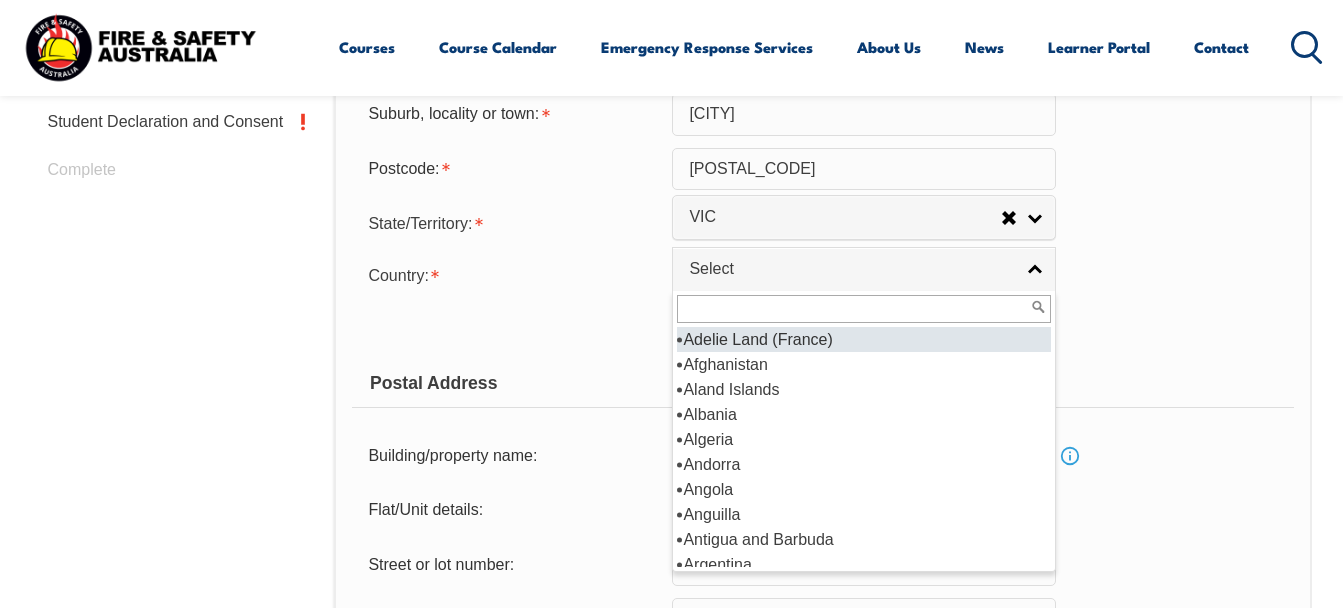 scroll, scrollTop: 985, scrollLeft: 0, axis: vertical 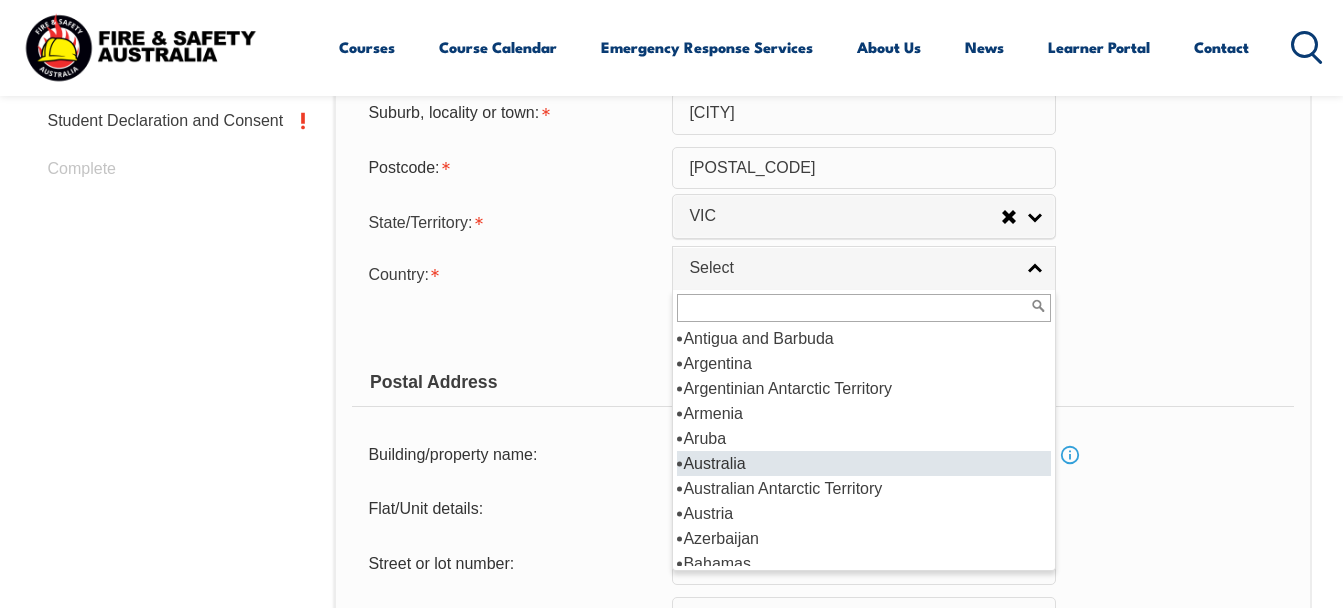 click on "Australia" at bounding box center [864, 463] 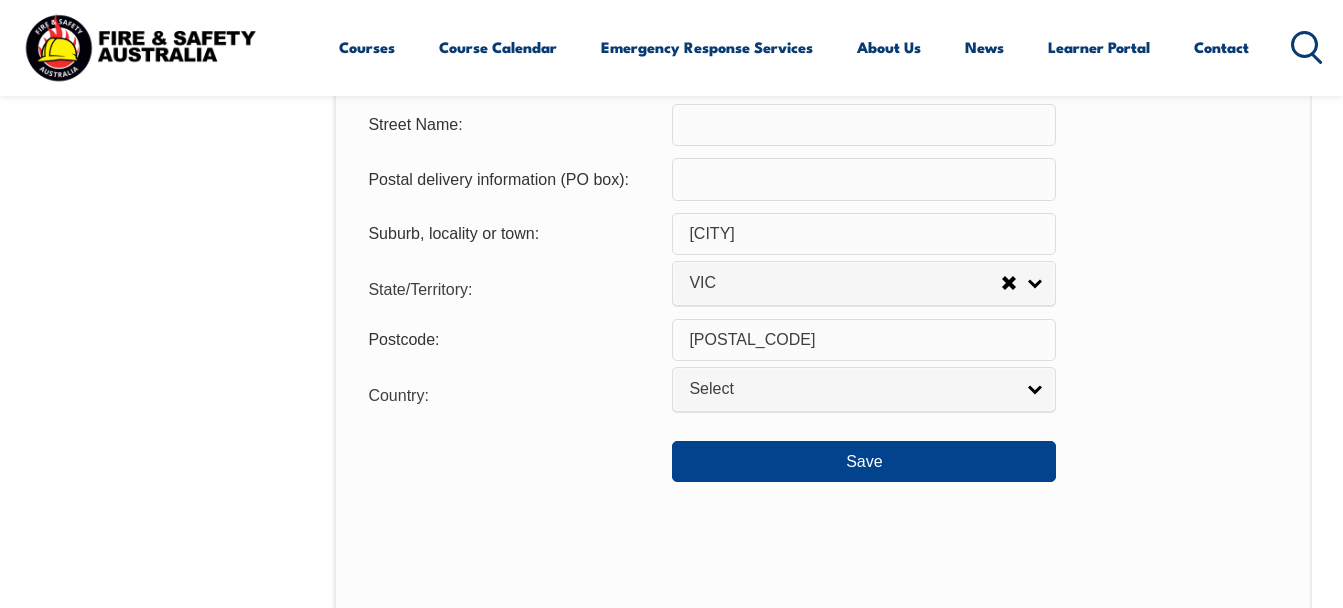 scroll, scrollTop: 1485, scrollLeft: 0, axis: vertical 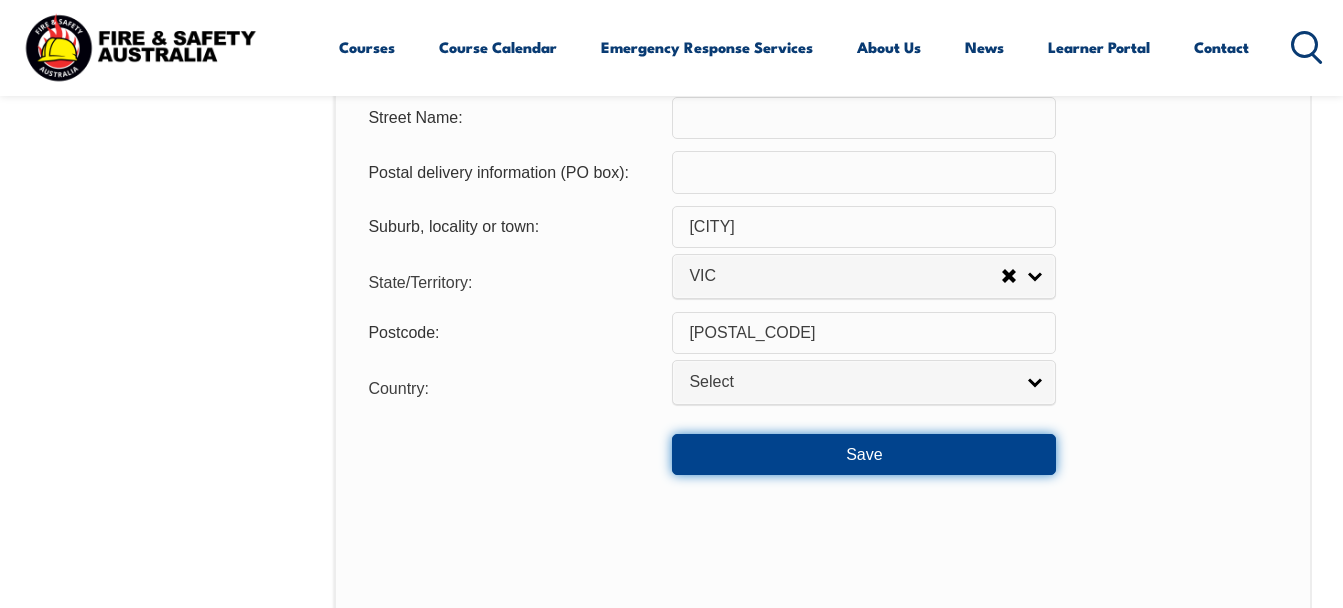 click on "Save" at bounding box center (864, 454) 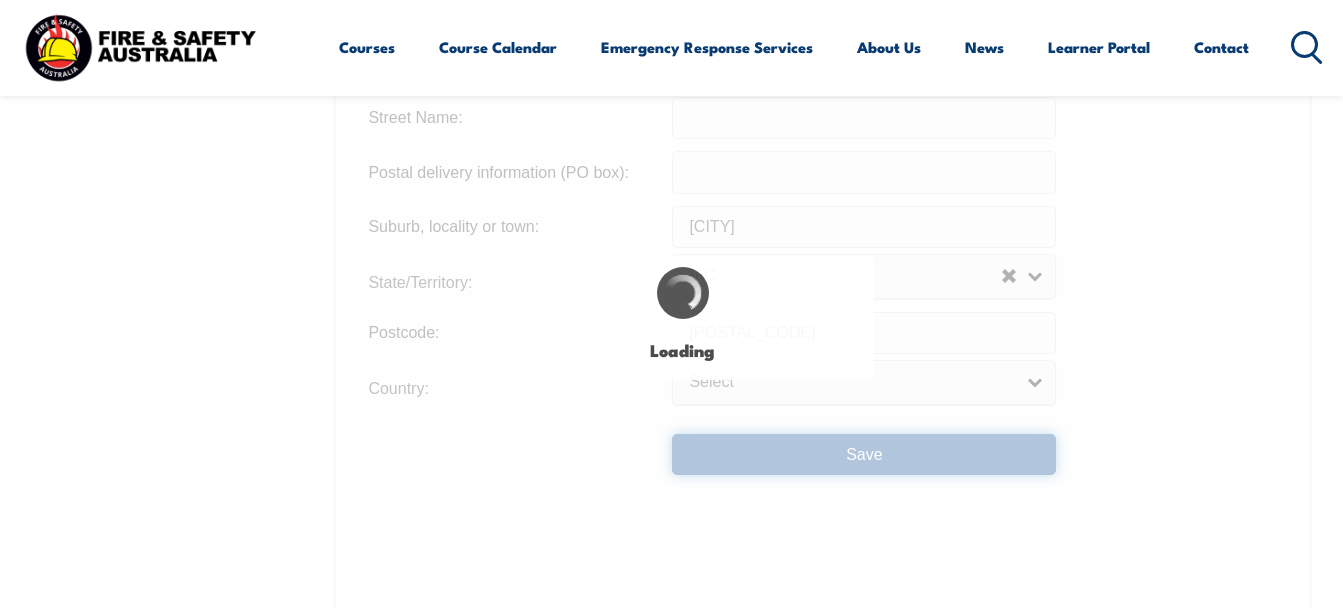 type on "19" 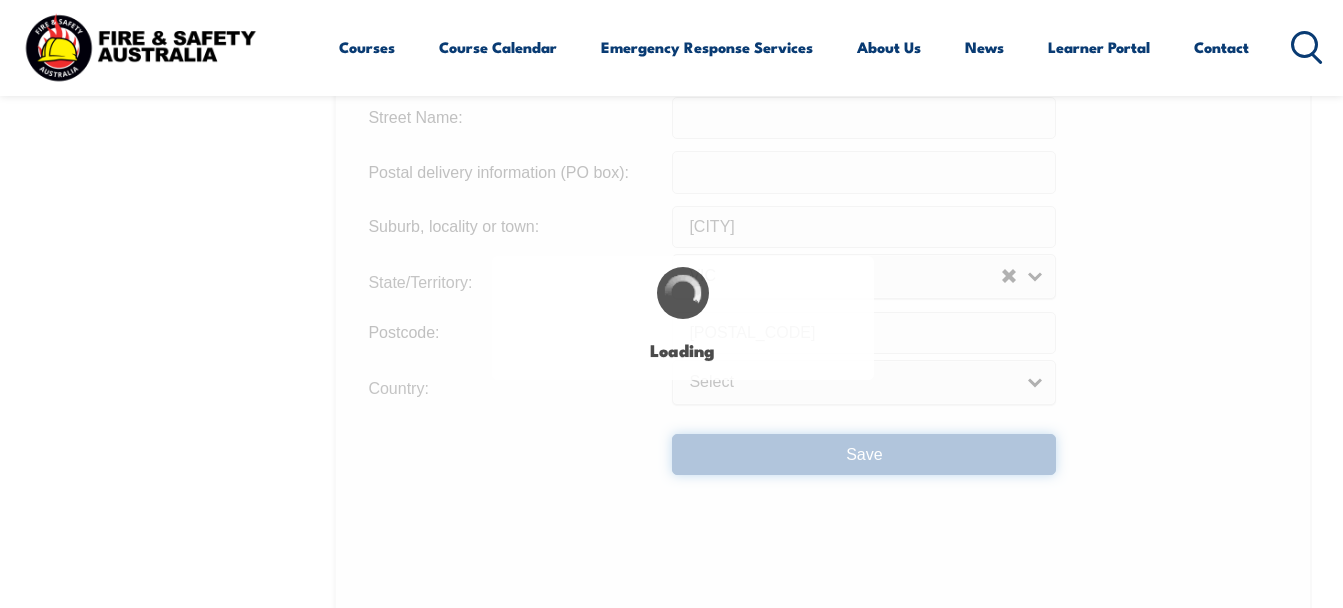scroll, scrollTop: 0, scrollLeft: 0, axis: both 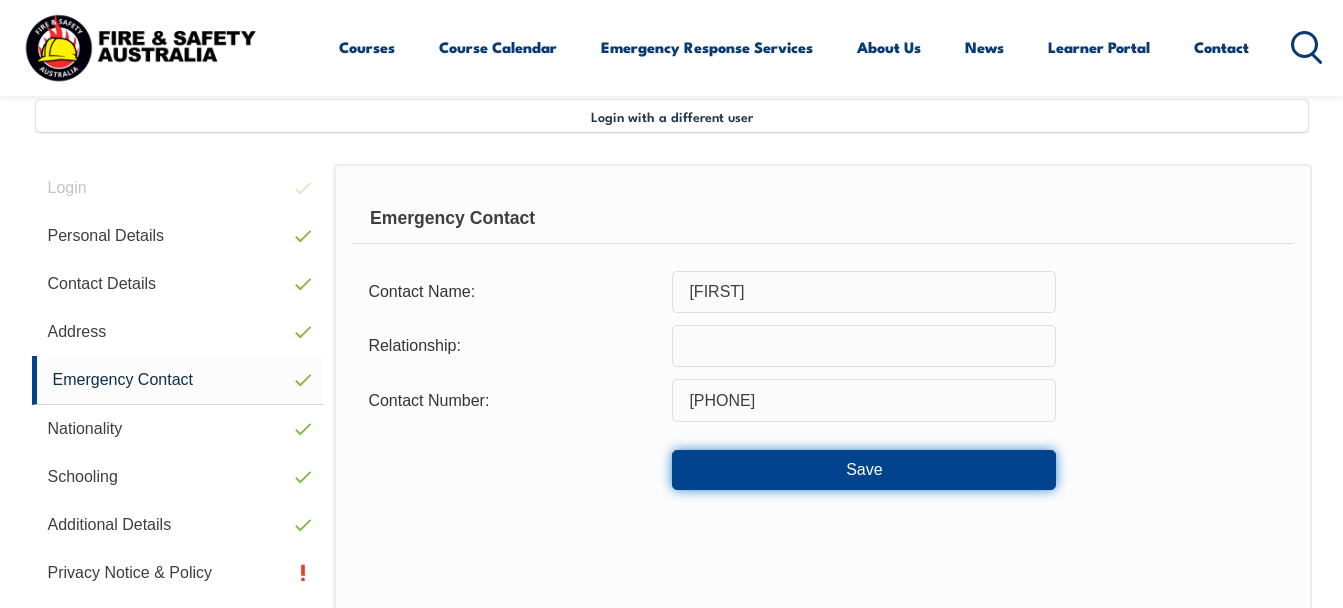 click on "Save" at bounding box center [864, 470] 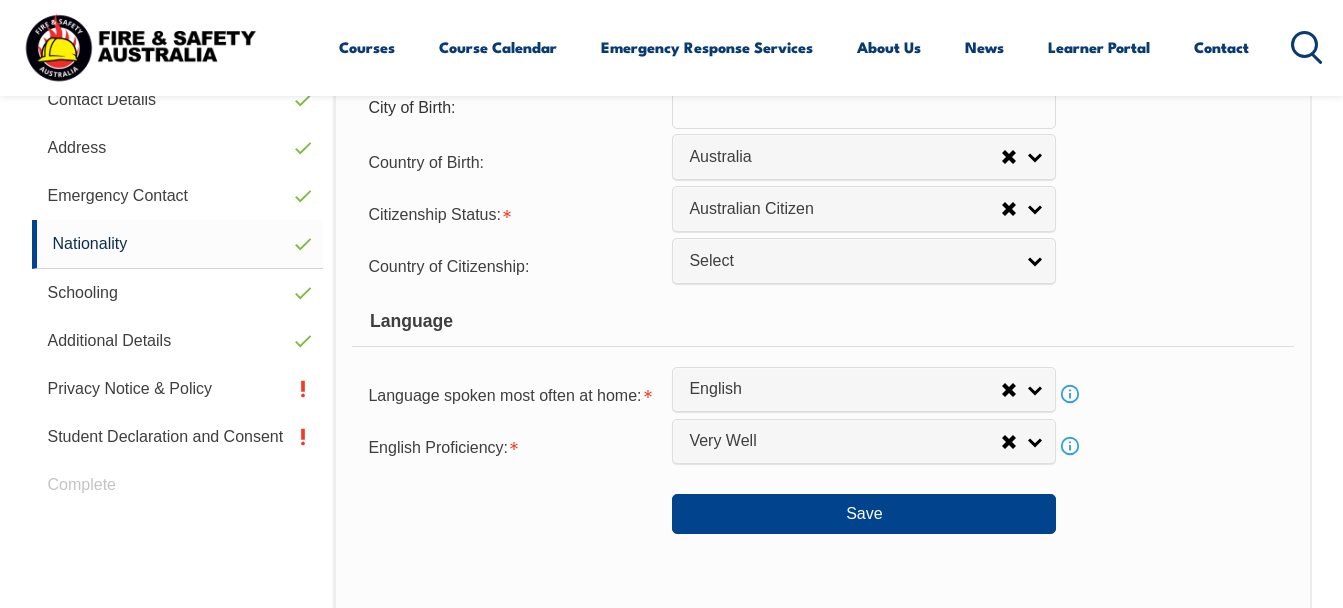 scroll, scrollTop: 685, scrollLeft: 0, axis: vertical 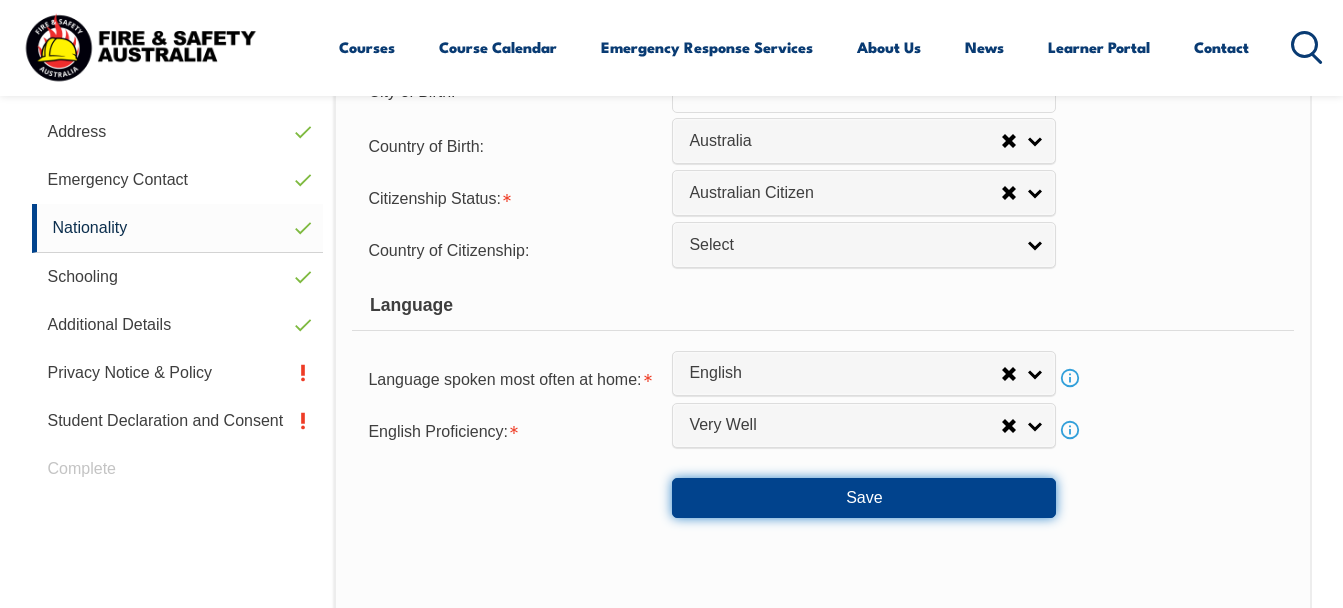 click on "Save" at bounding box center [864, 498] 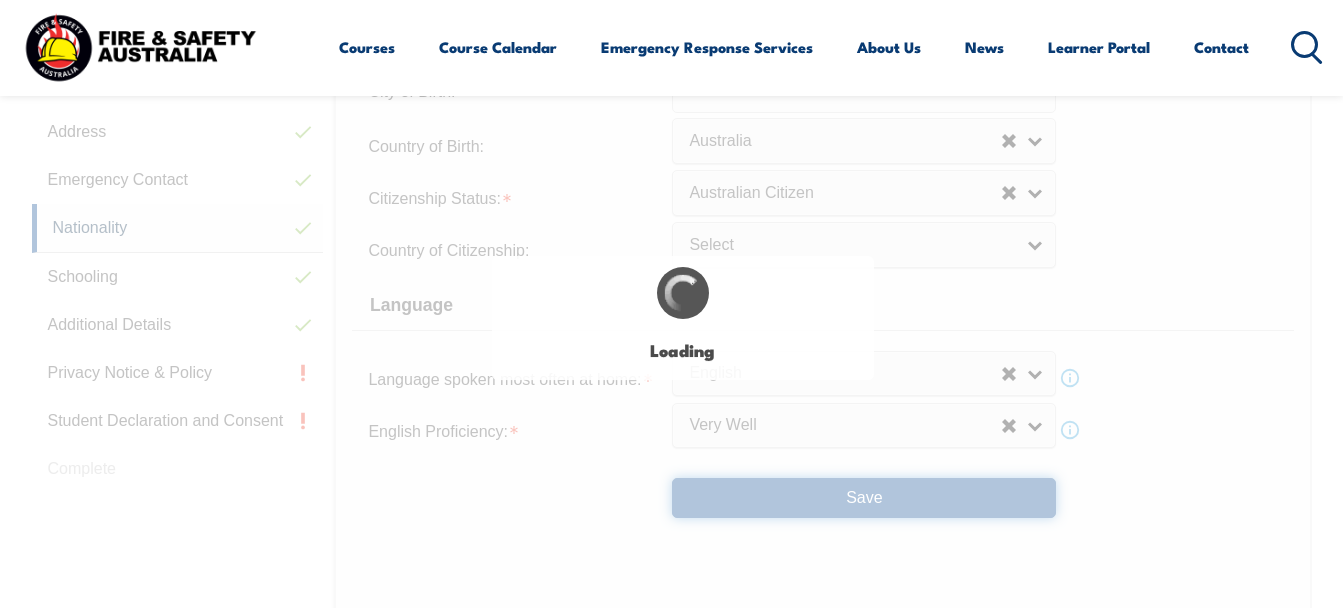 select on "false" 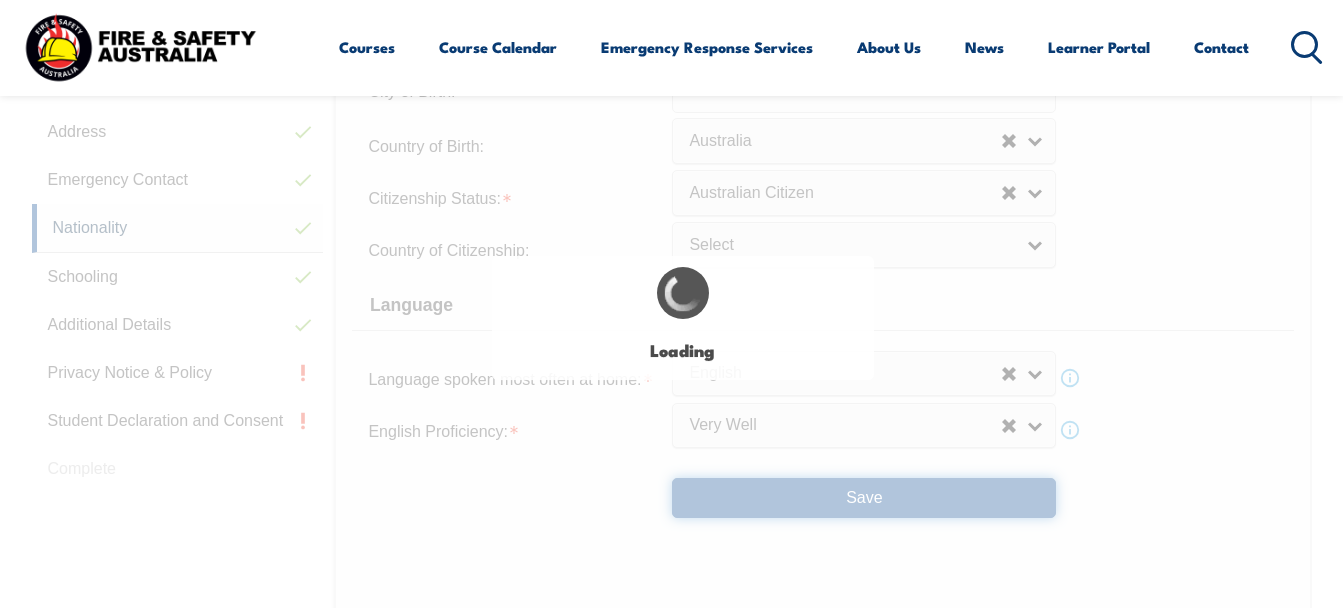 select on "true" 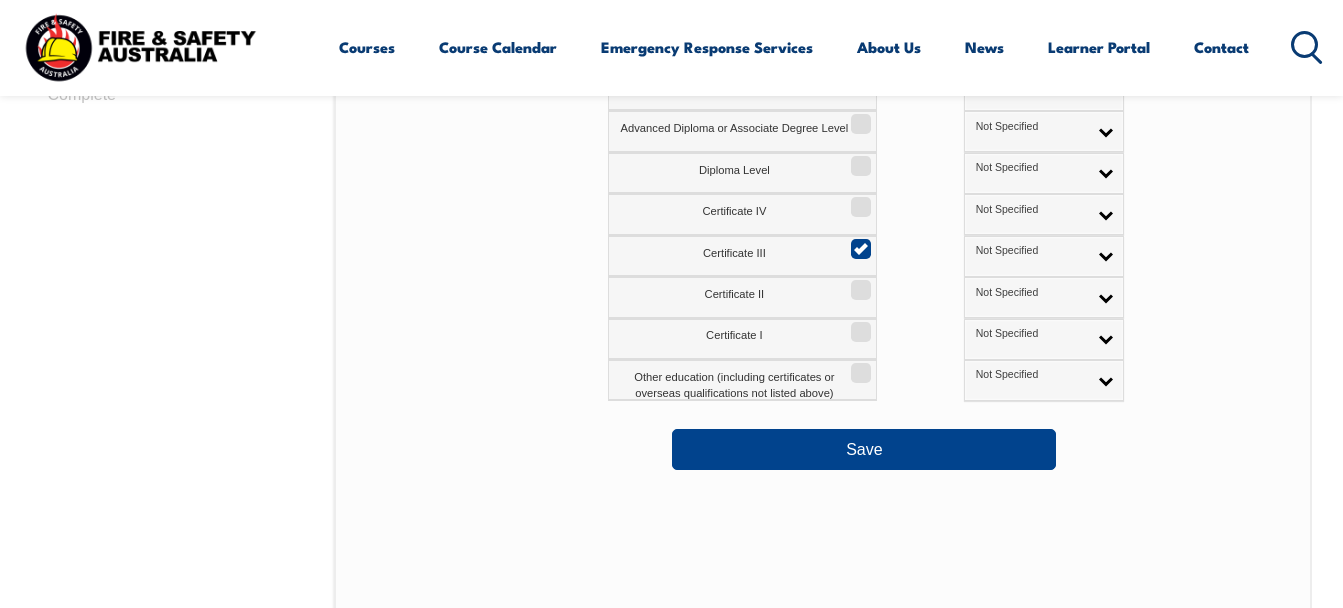 scroll, scrollTop: 1085, scrollLeft: 0, axis: vertical 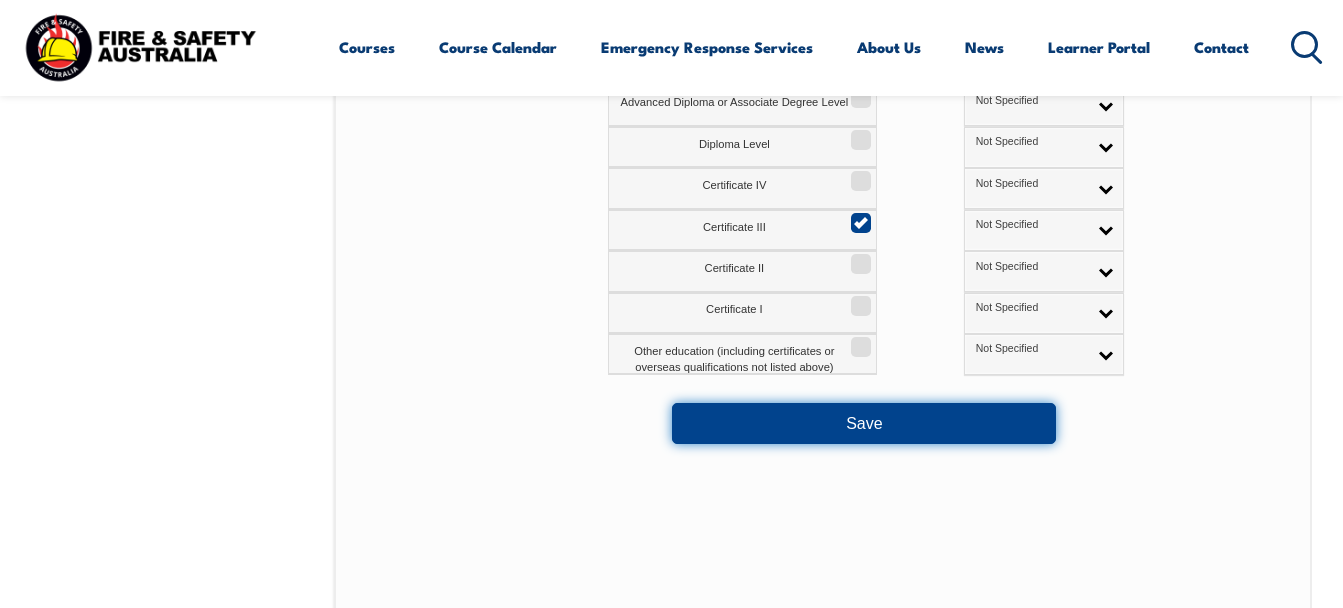 click on "Save" at bounding box center (864, 423) 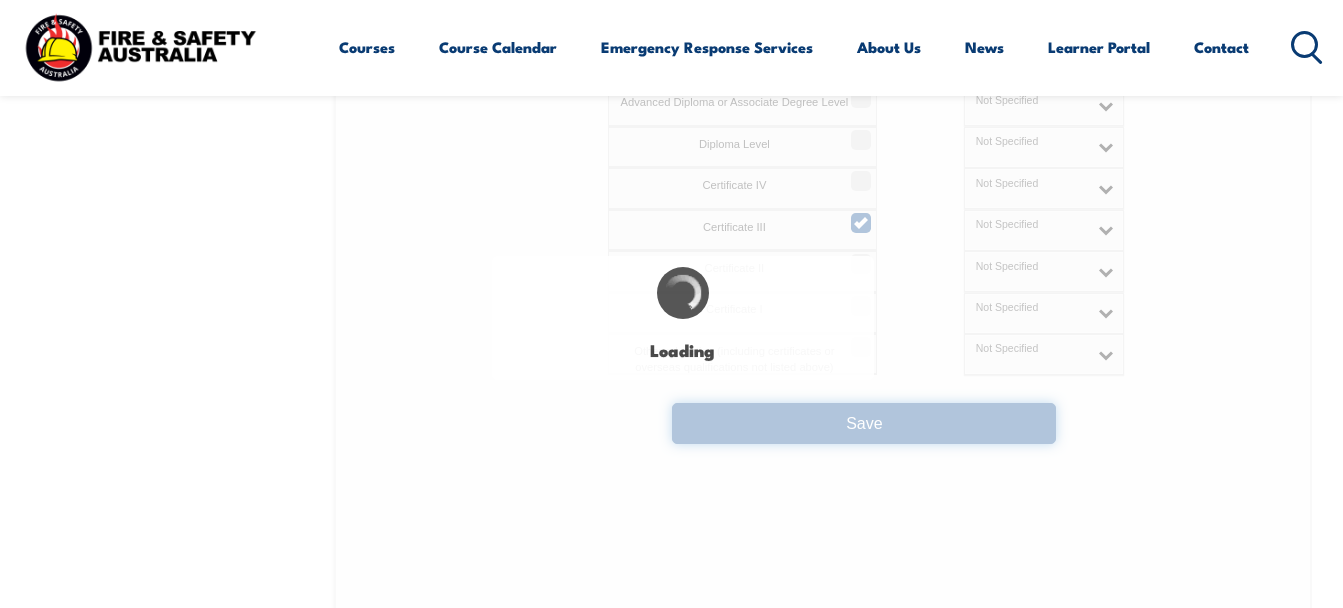 select on "false" 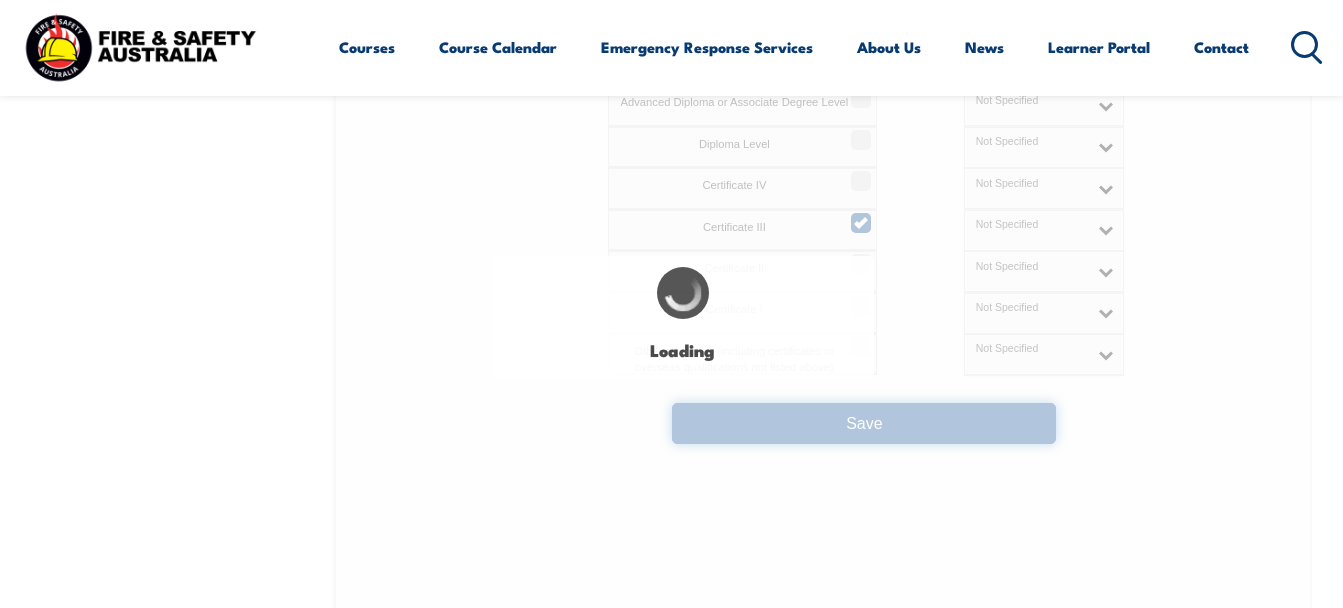 select 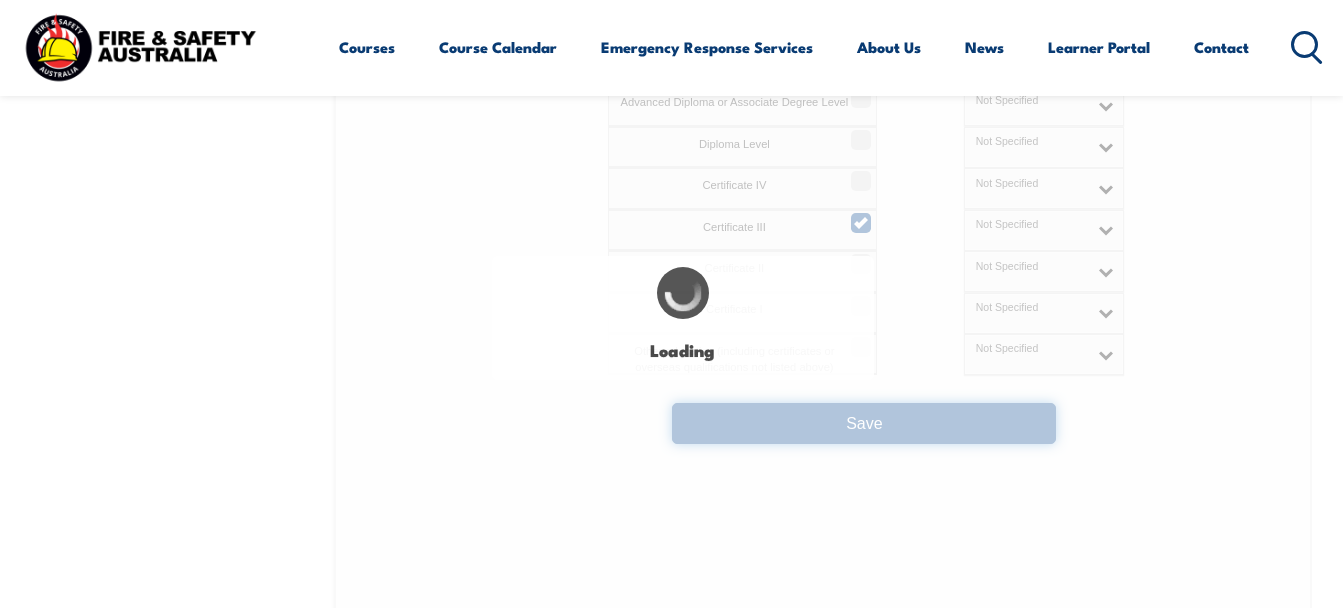 select on "false" 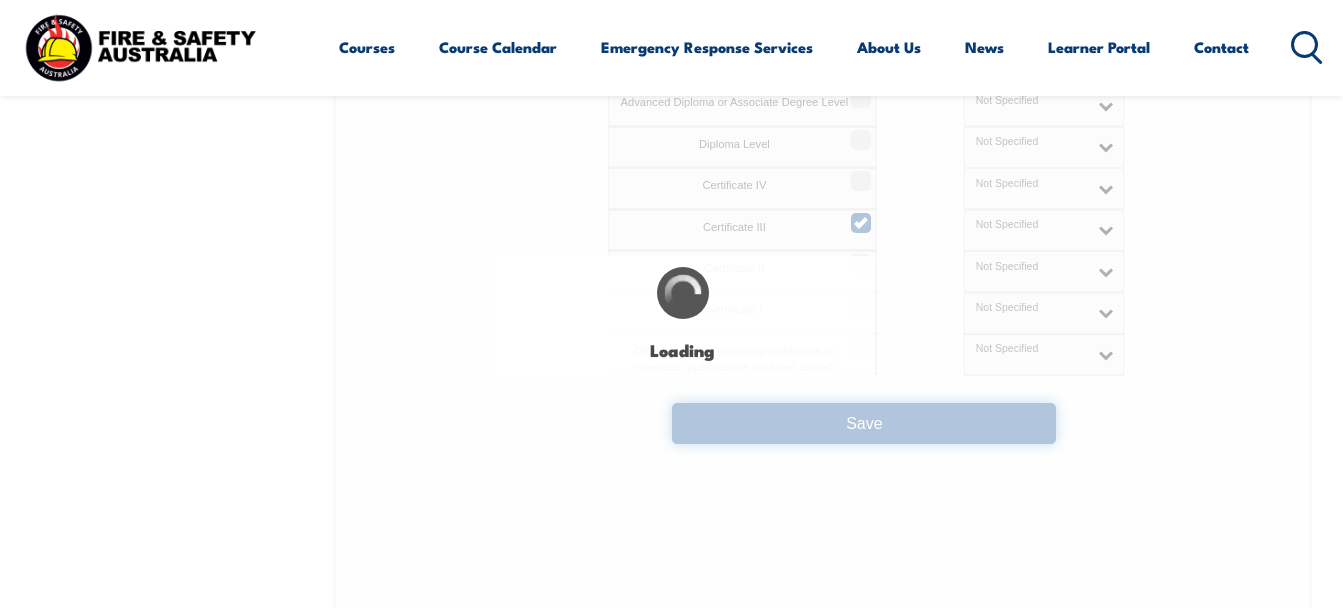 select on "true" 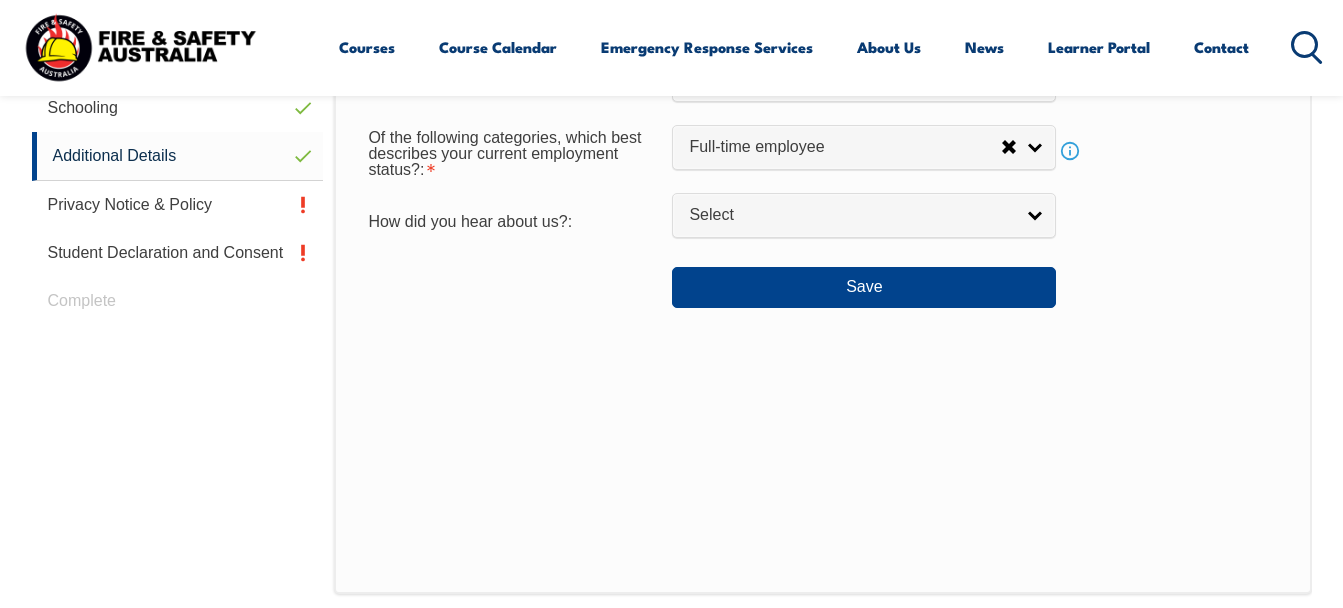 scroll, scrollTop: 885, scrollLeft: 0, axis: vertical 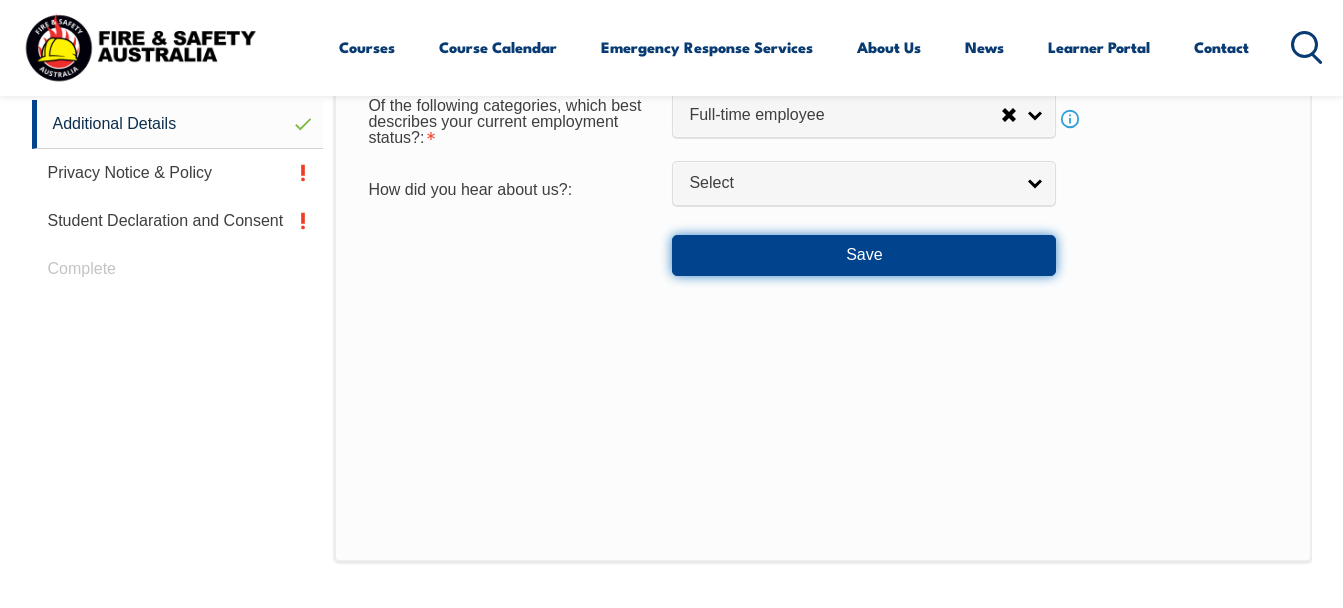 click on "Save" at bounding box center [864, 255] 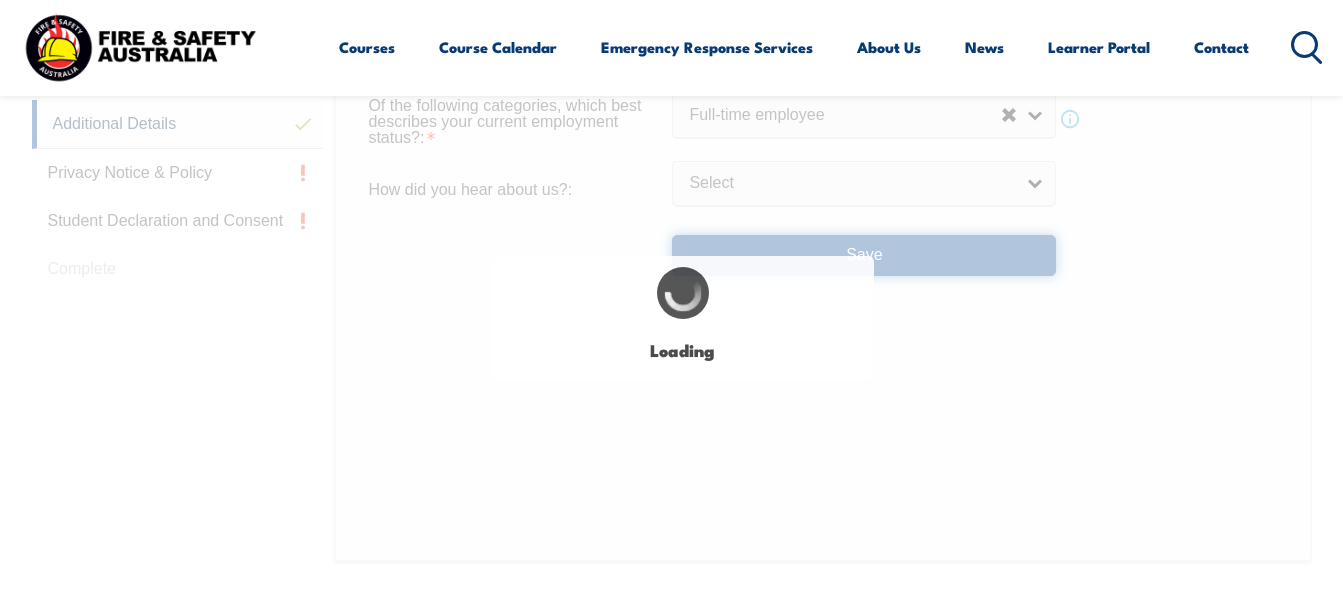 select on "false" 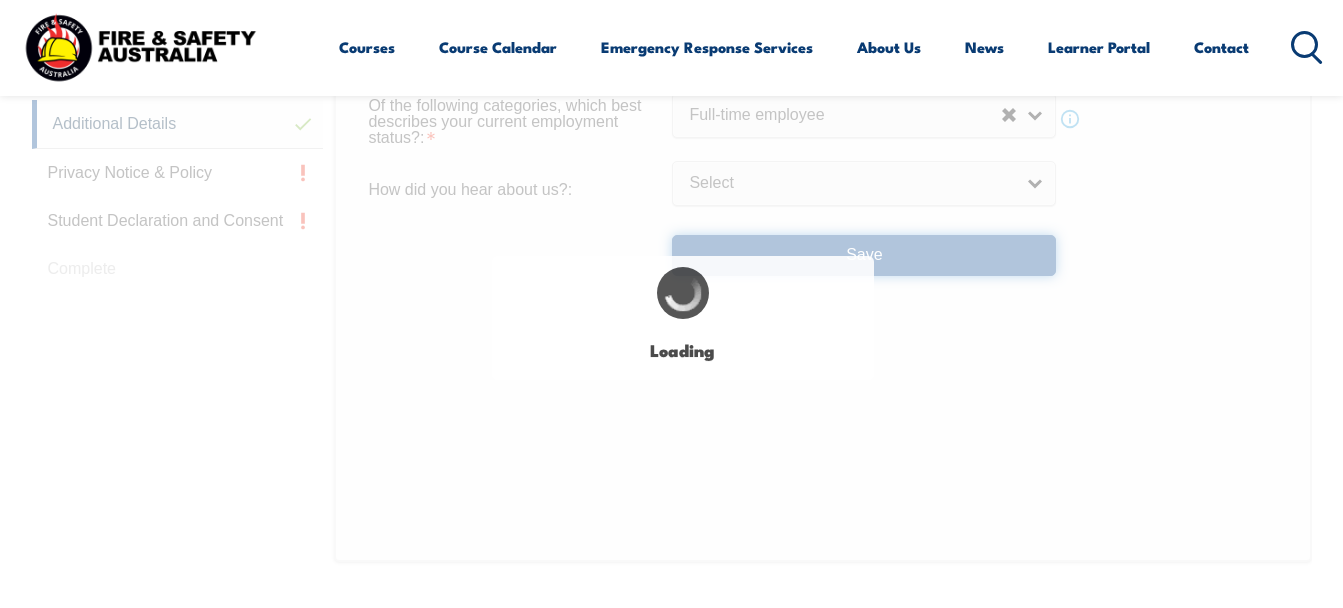 select 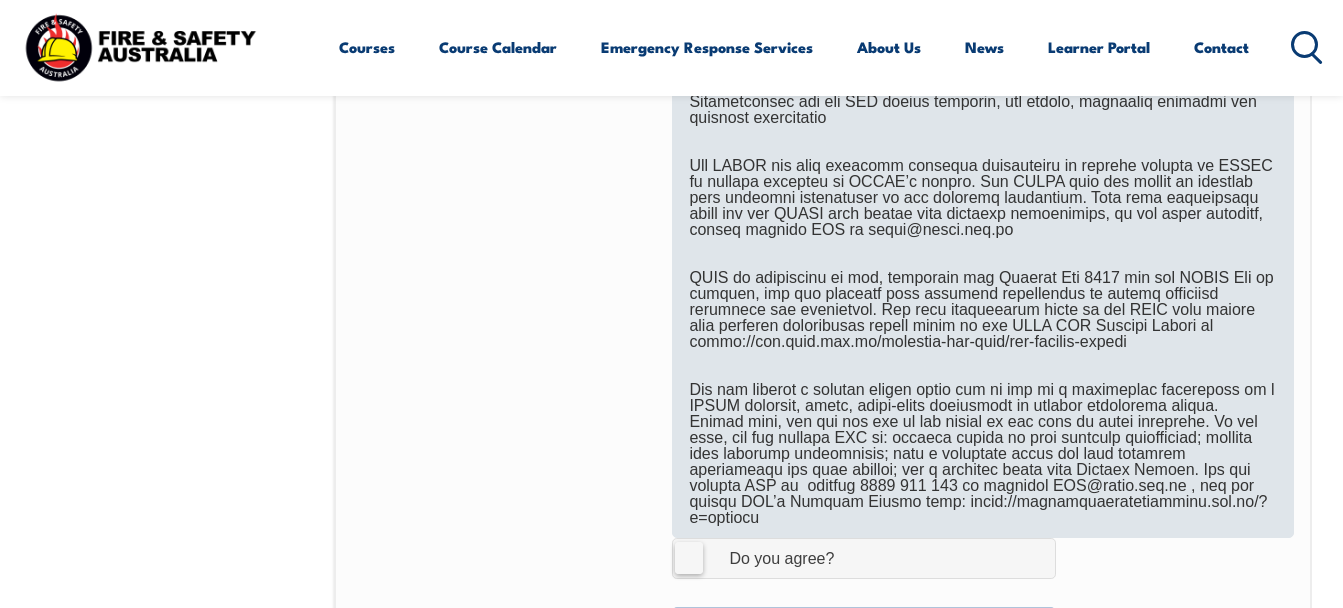 scroll, scrollTop: 1185, scrollLeft: 0, axis: vertical 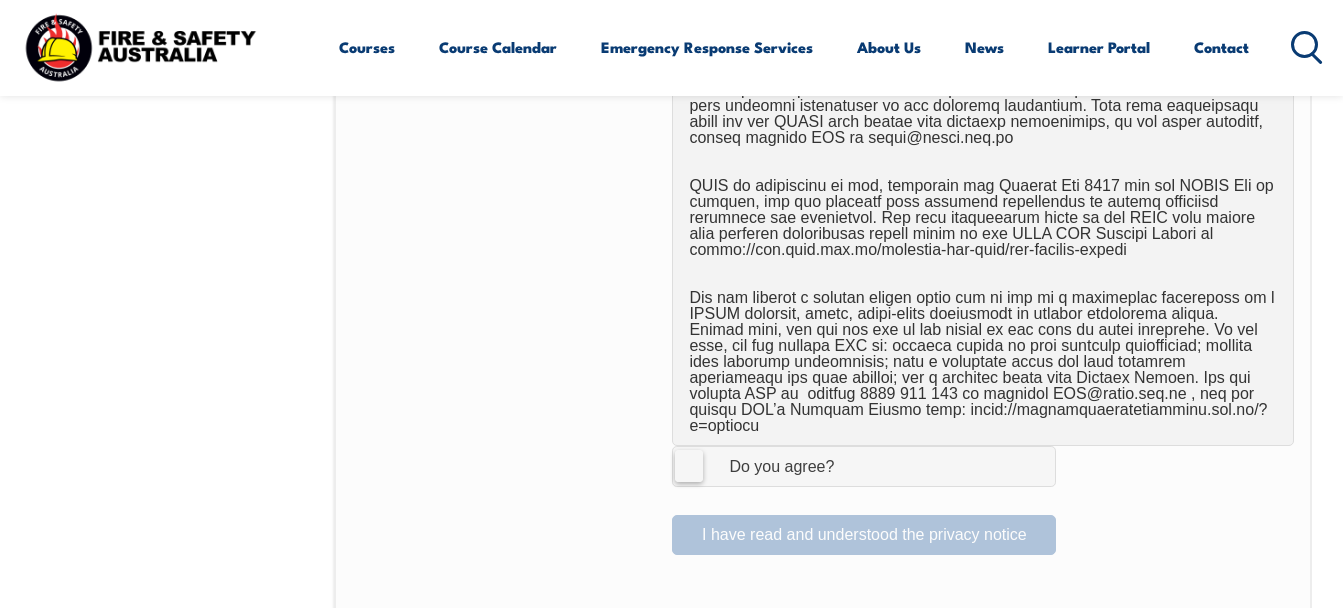 click on "I Agree Do you agree?" at bounding box center (864, 466) 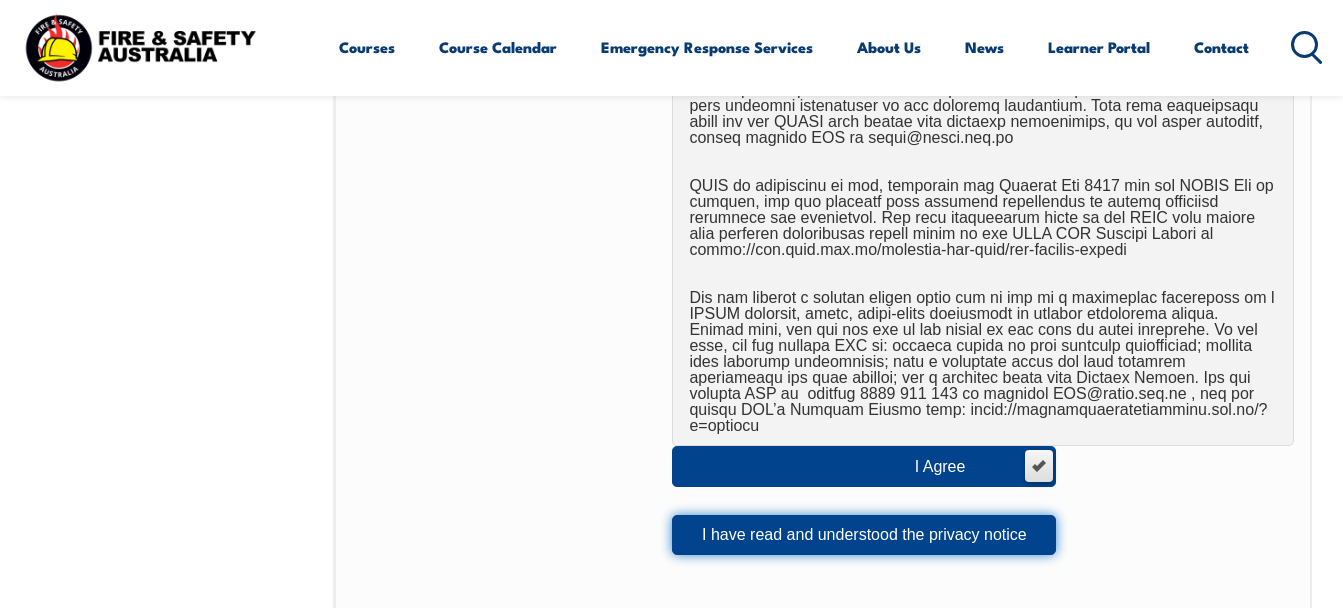 click on "I have read and understood the privacy notice" at bounding box center [864, 535] 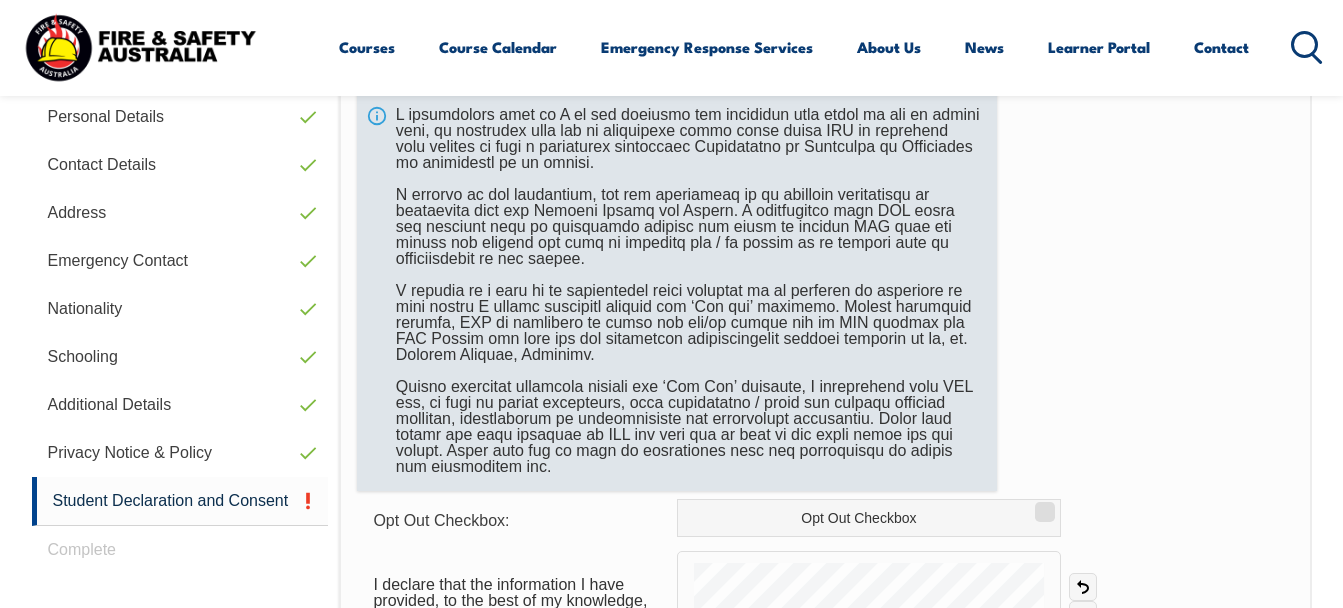 scroll, scrollTop: 785, scrollLeft: 0, axis: vertical 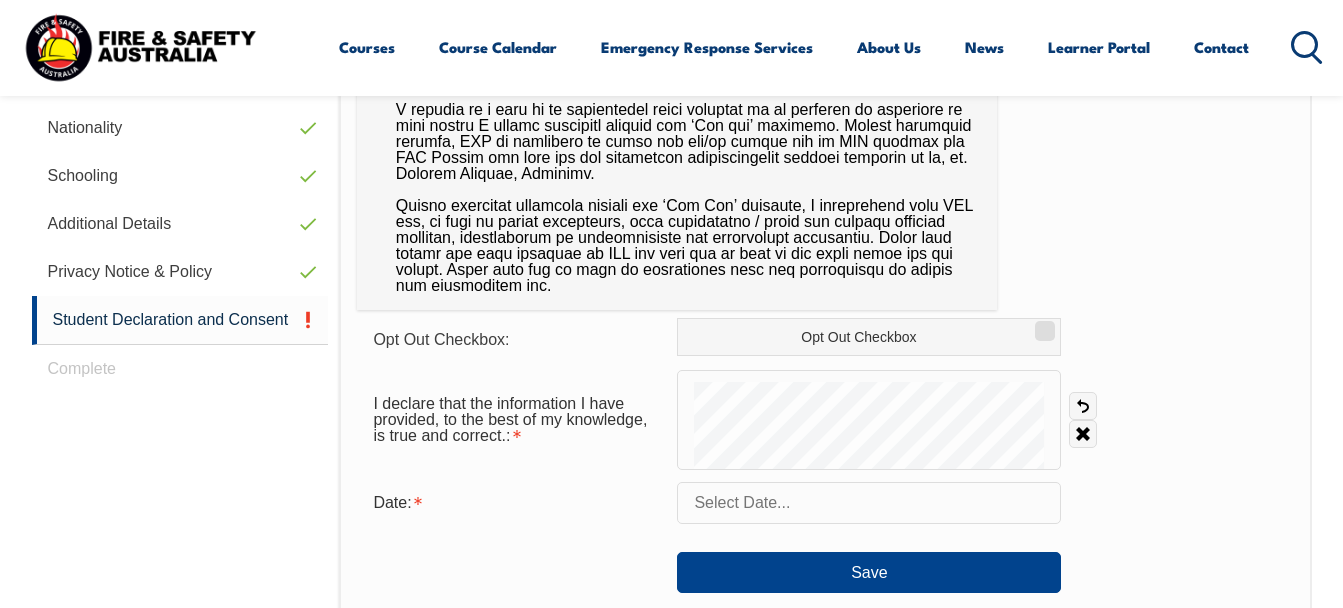 click at bounding box center [869, 503] 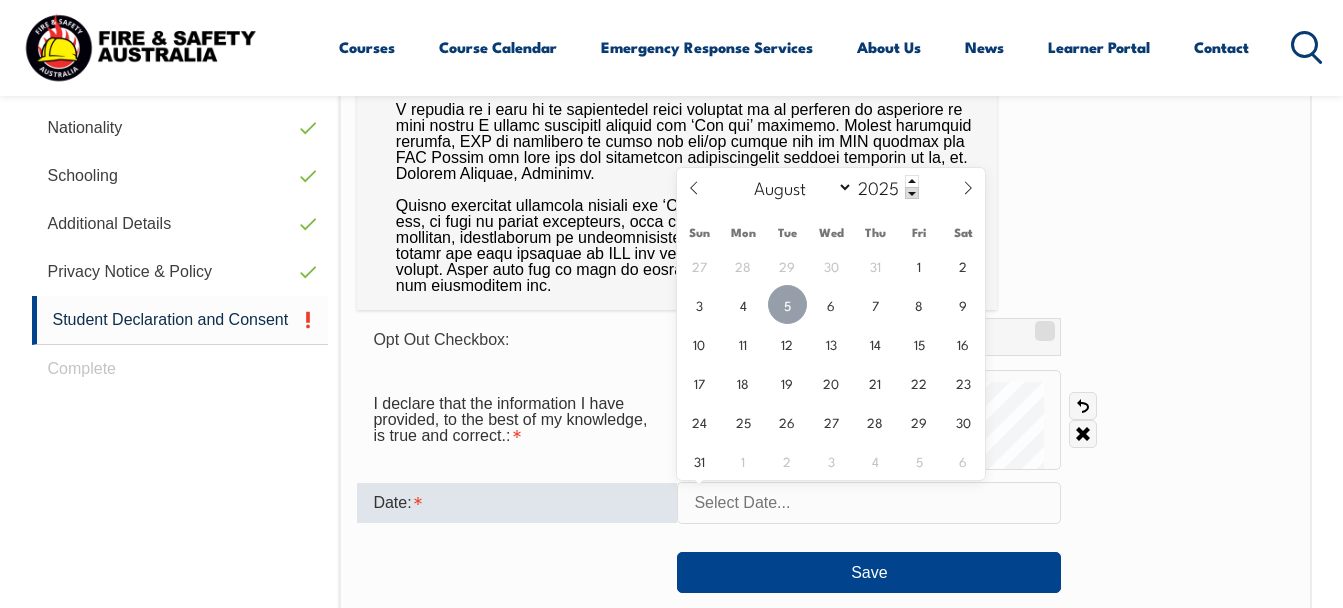 click on "5" at bounding box center (787, 304) 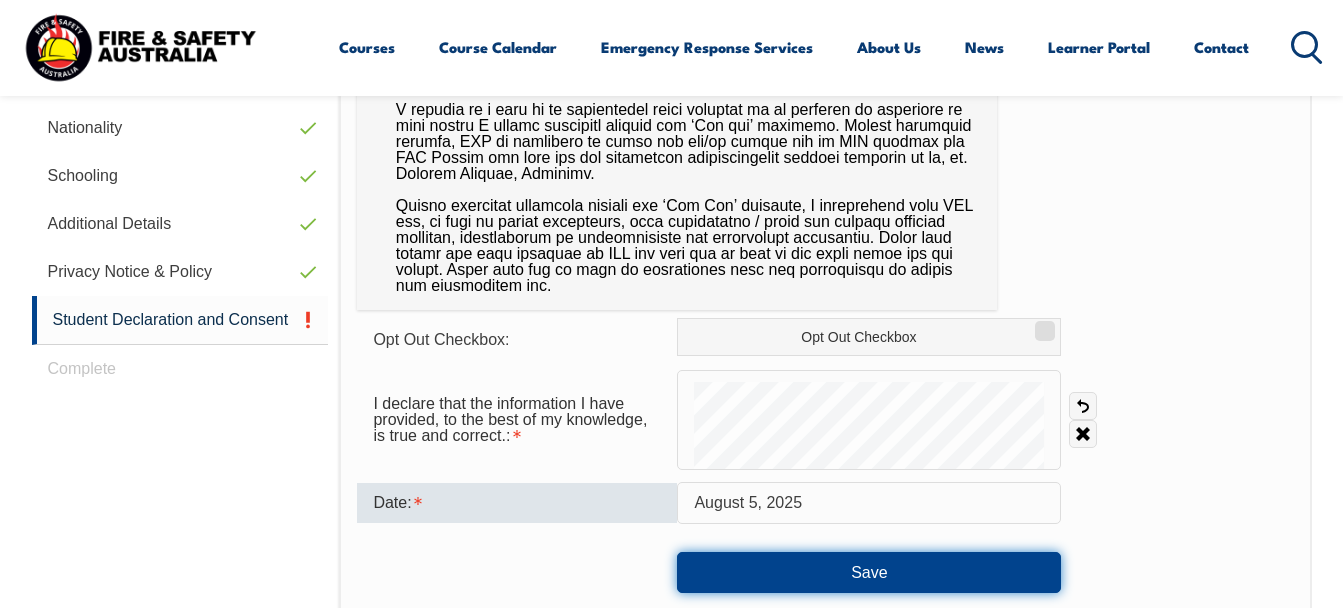 click on "Save" at bounding box center [869, 572] 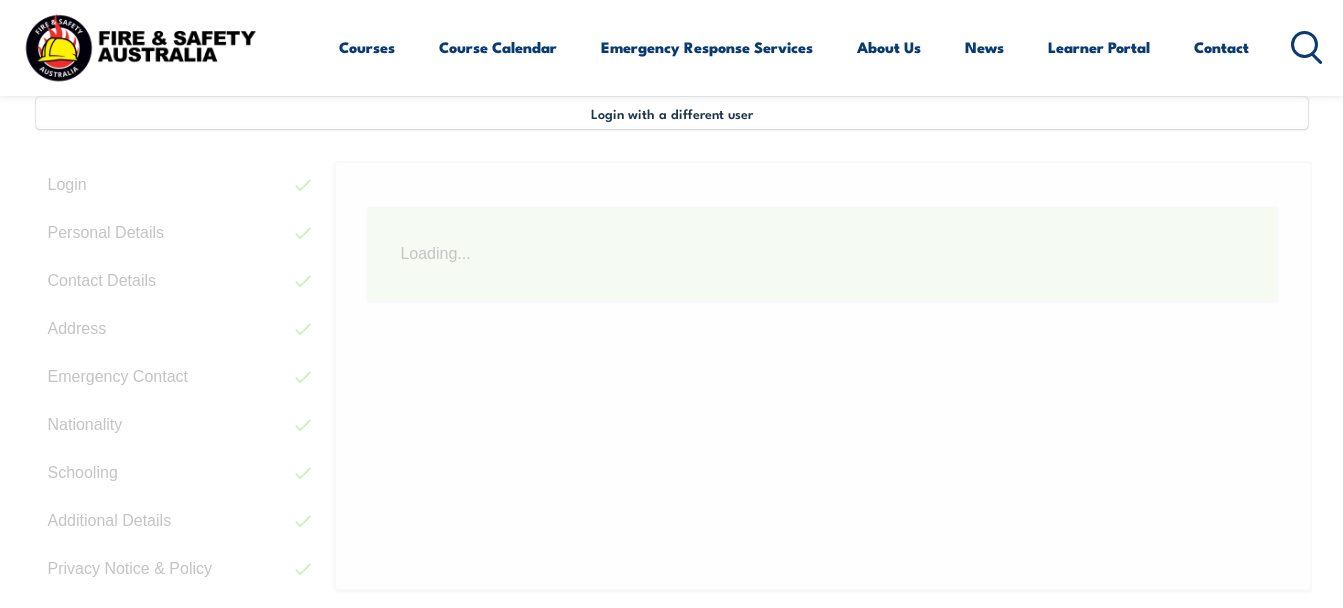 scroll, scrollTop: 485, scrollLeft: 0, axis: vertical 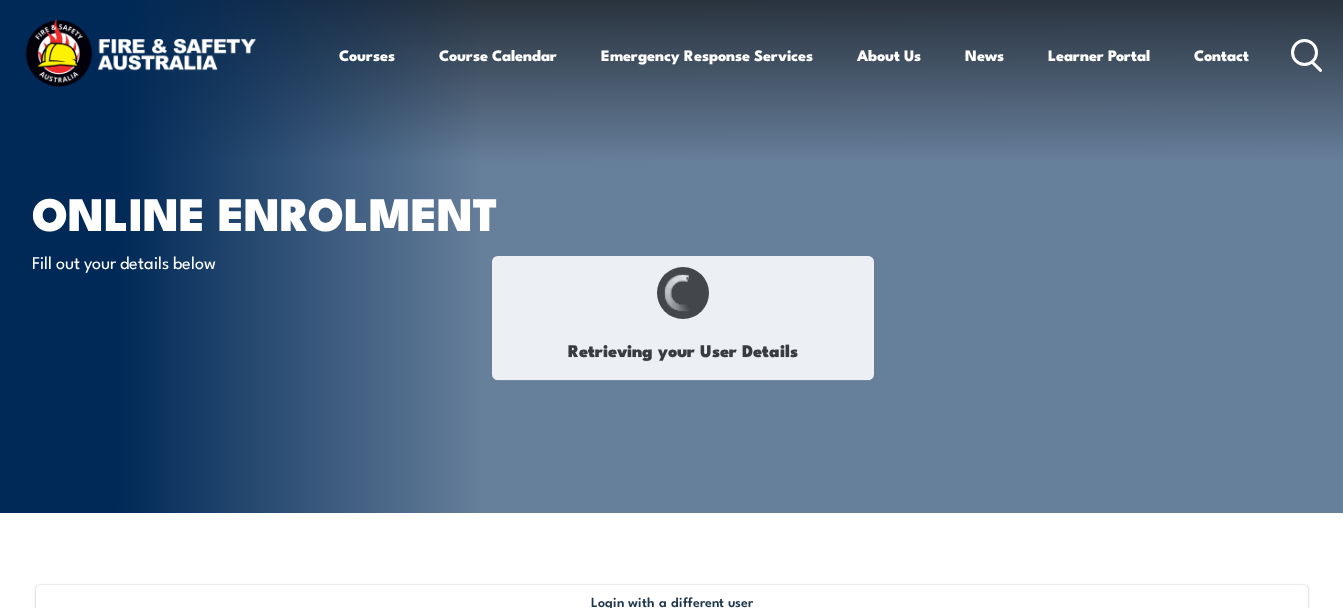 select on "Mr" 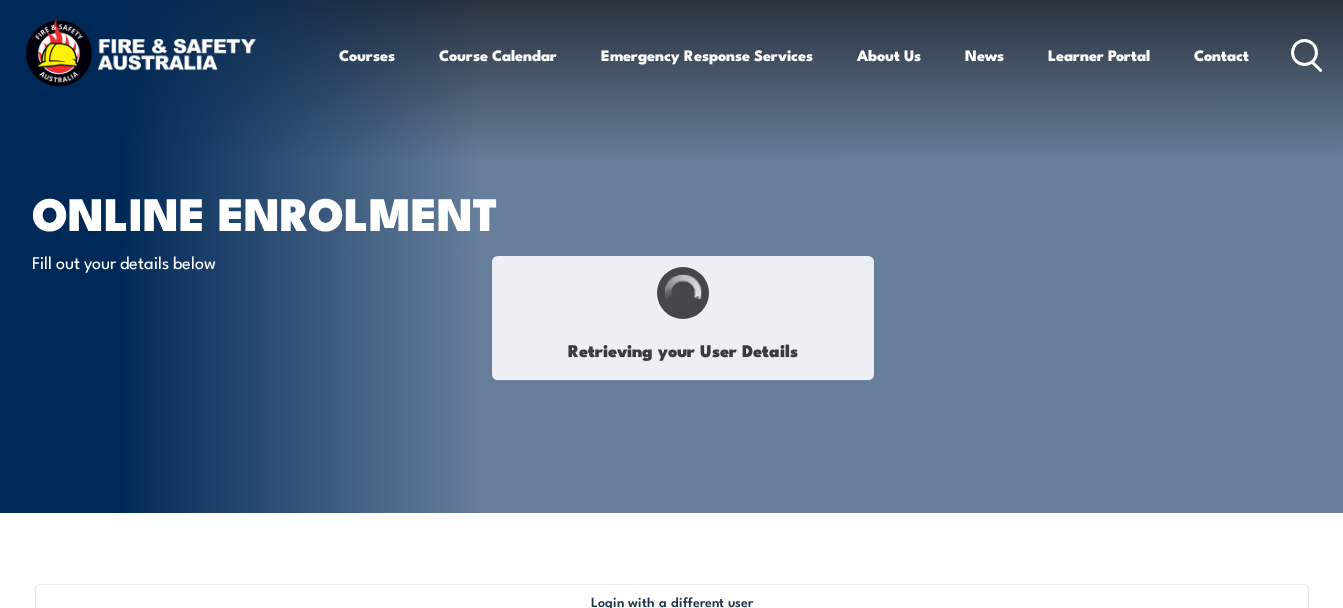 type on "Daniel" 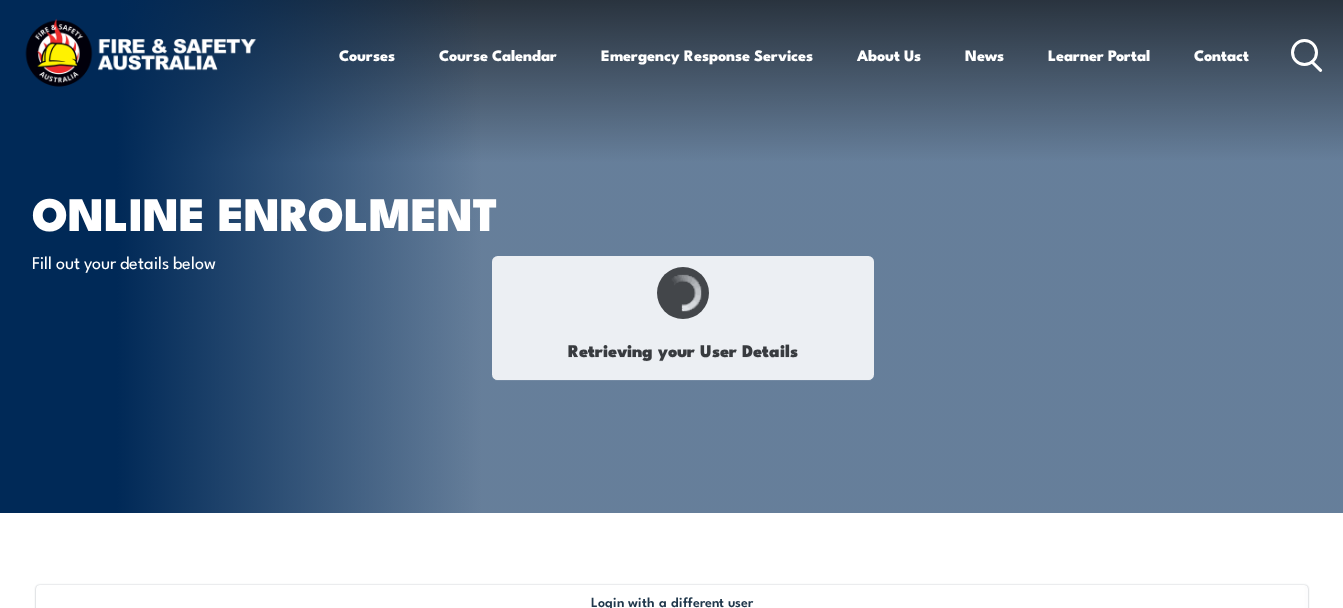 type on "Dan" 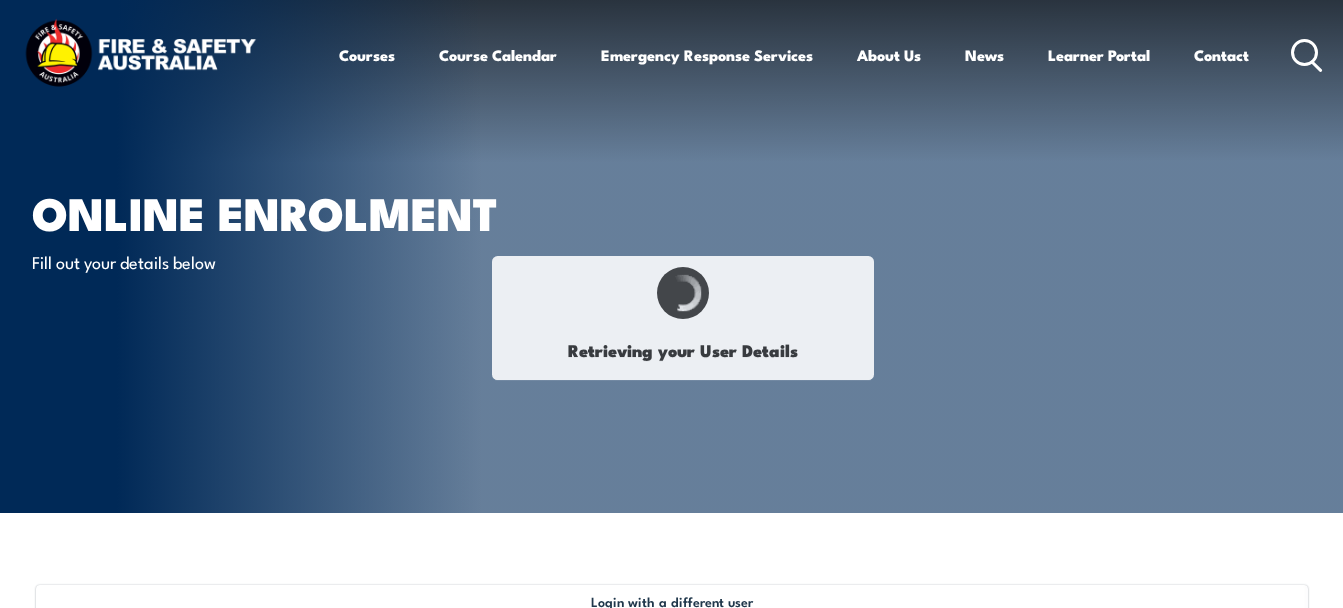 type on "Lee" 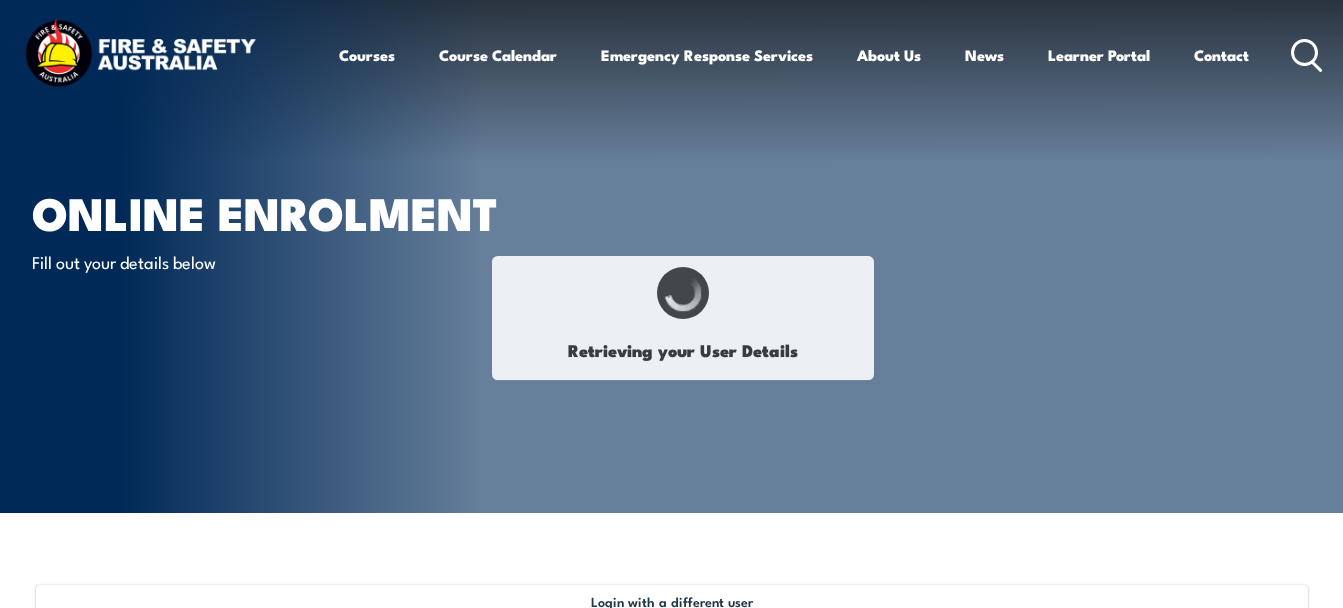 type on "Colomb" 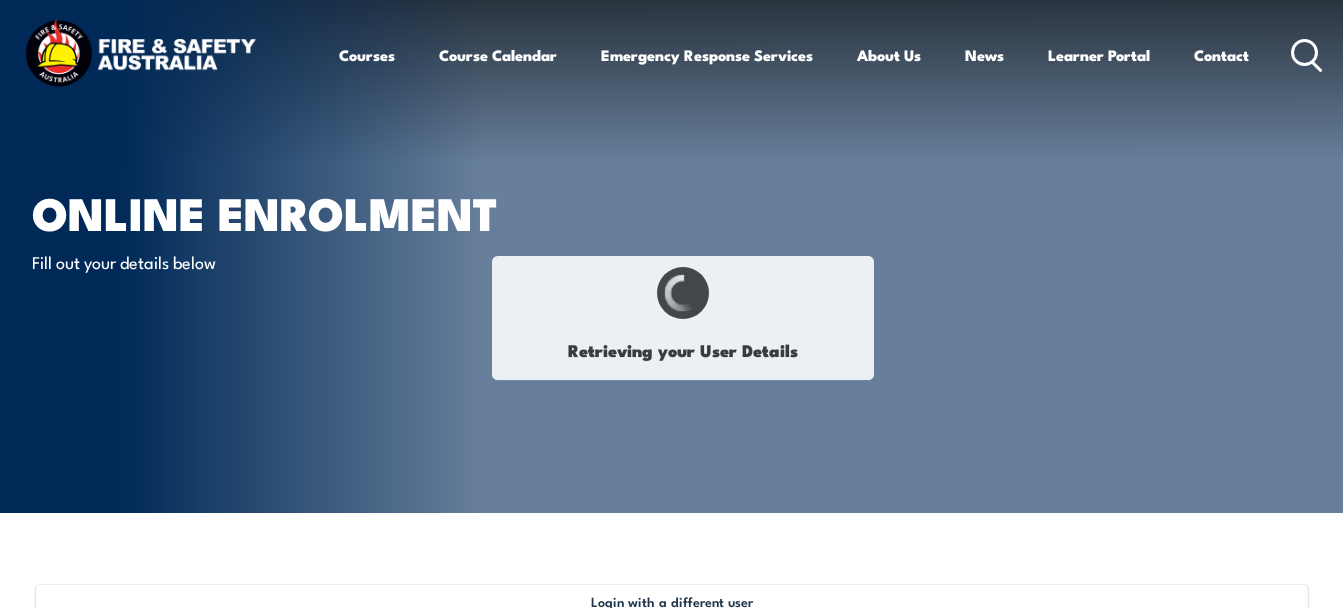 type on "March 1, 1982" 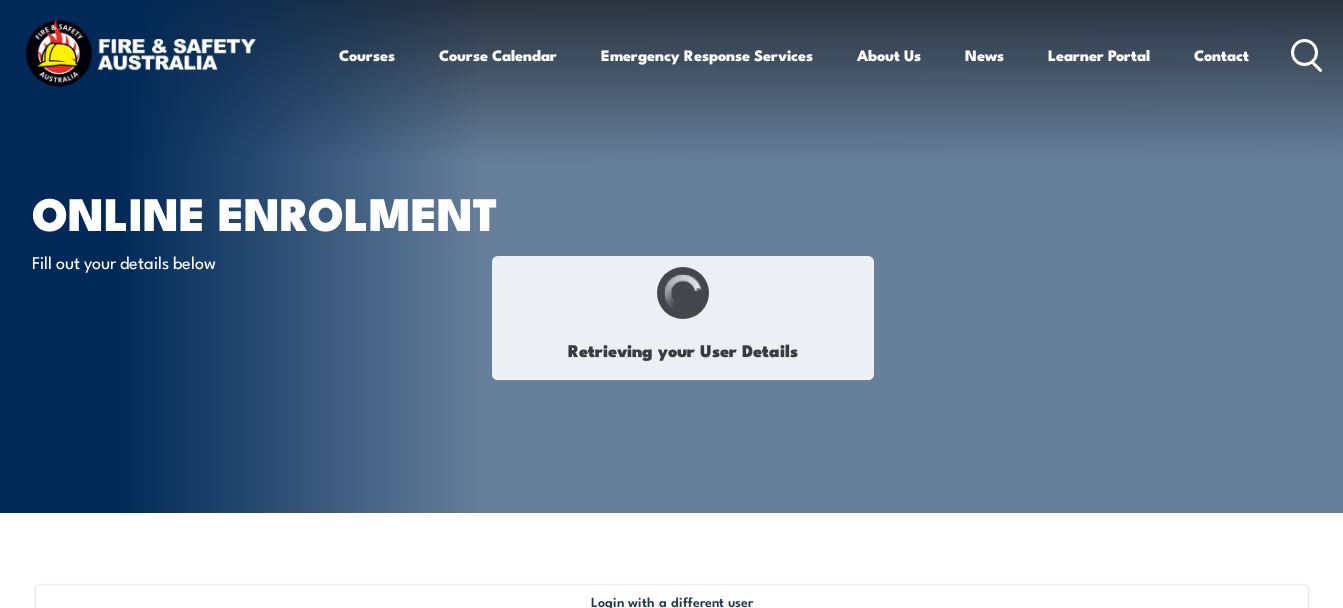type on "9V4SNRJGN5" 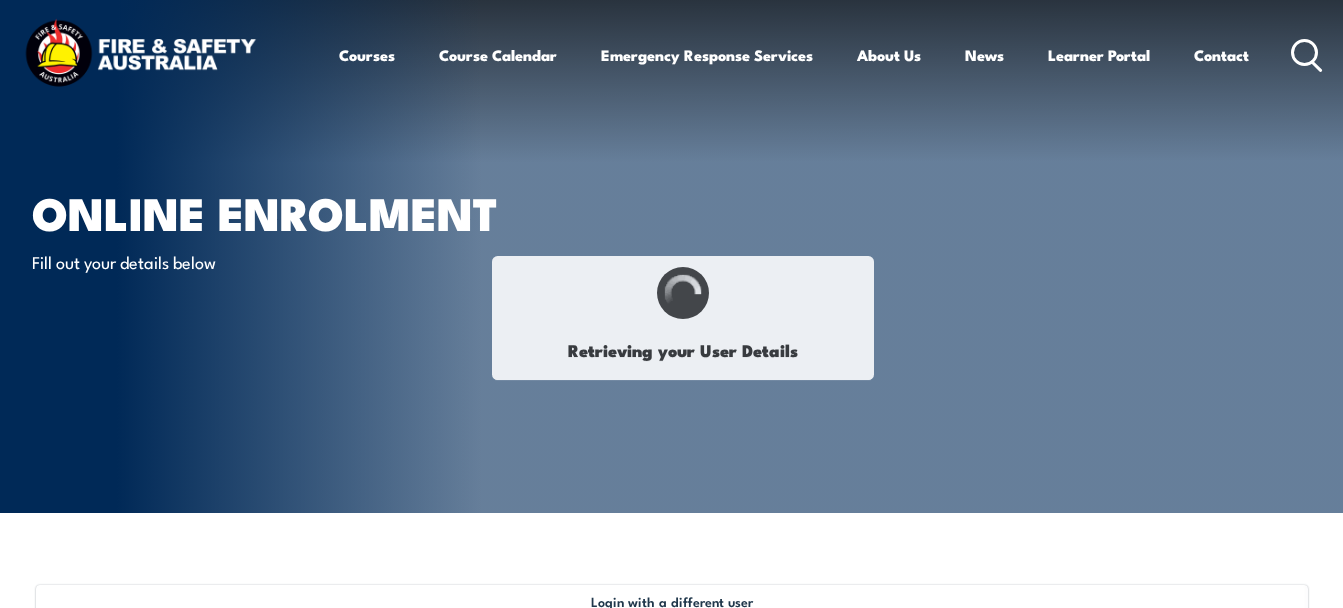 select on "M" 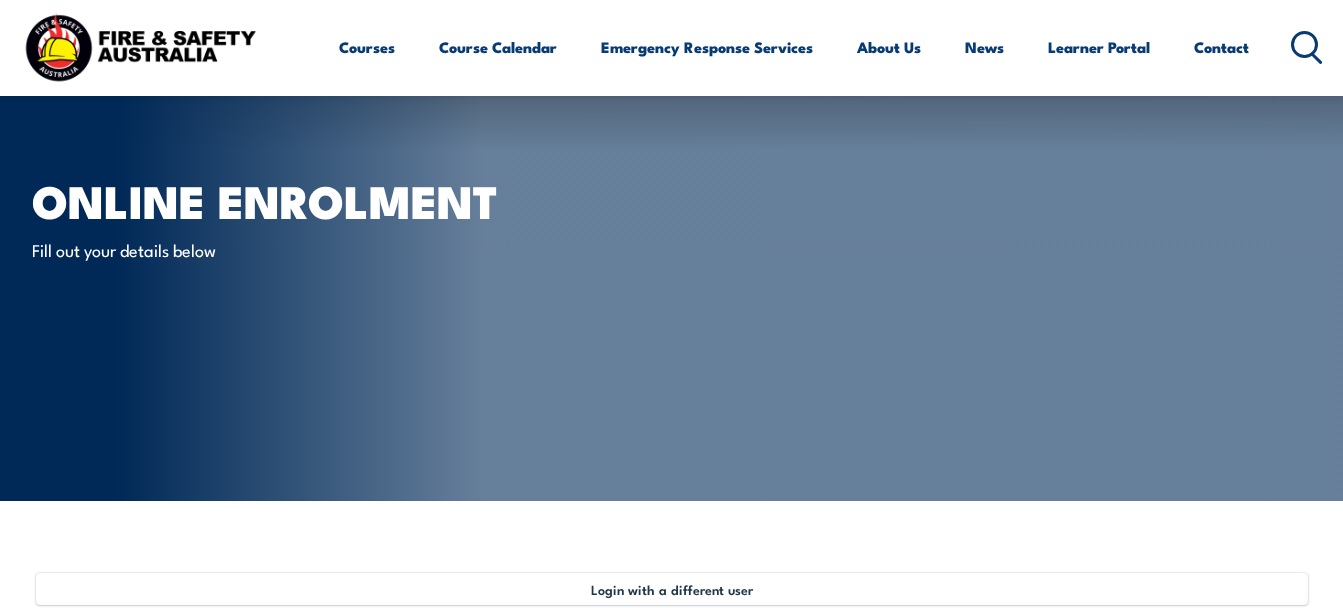 scroll, scrollTop: 0, scrollLeft: 0, axis: both 